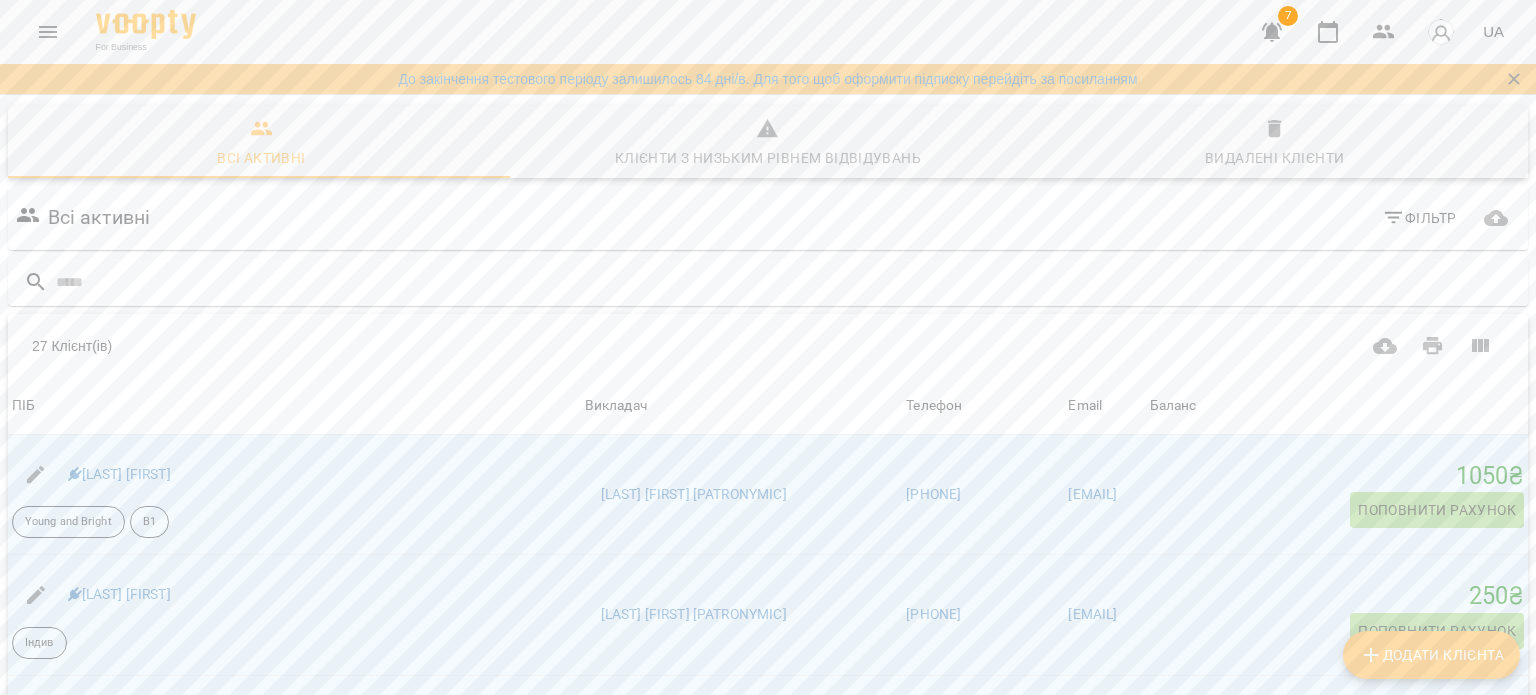 scroll, scrollTop: 0, scrollLeft: 0, axis: both 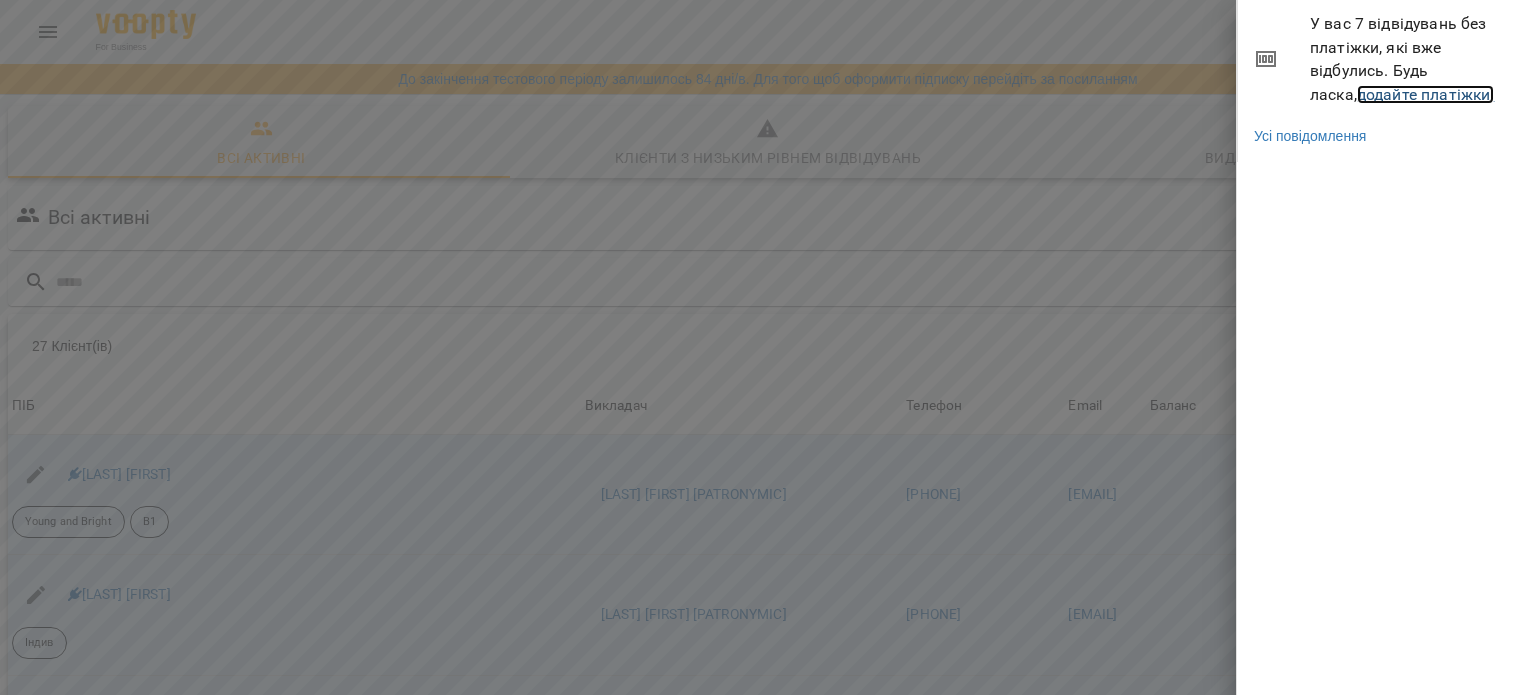 click on "додайте платіжки!" at bounding box center [1426, 94] 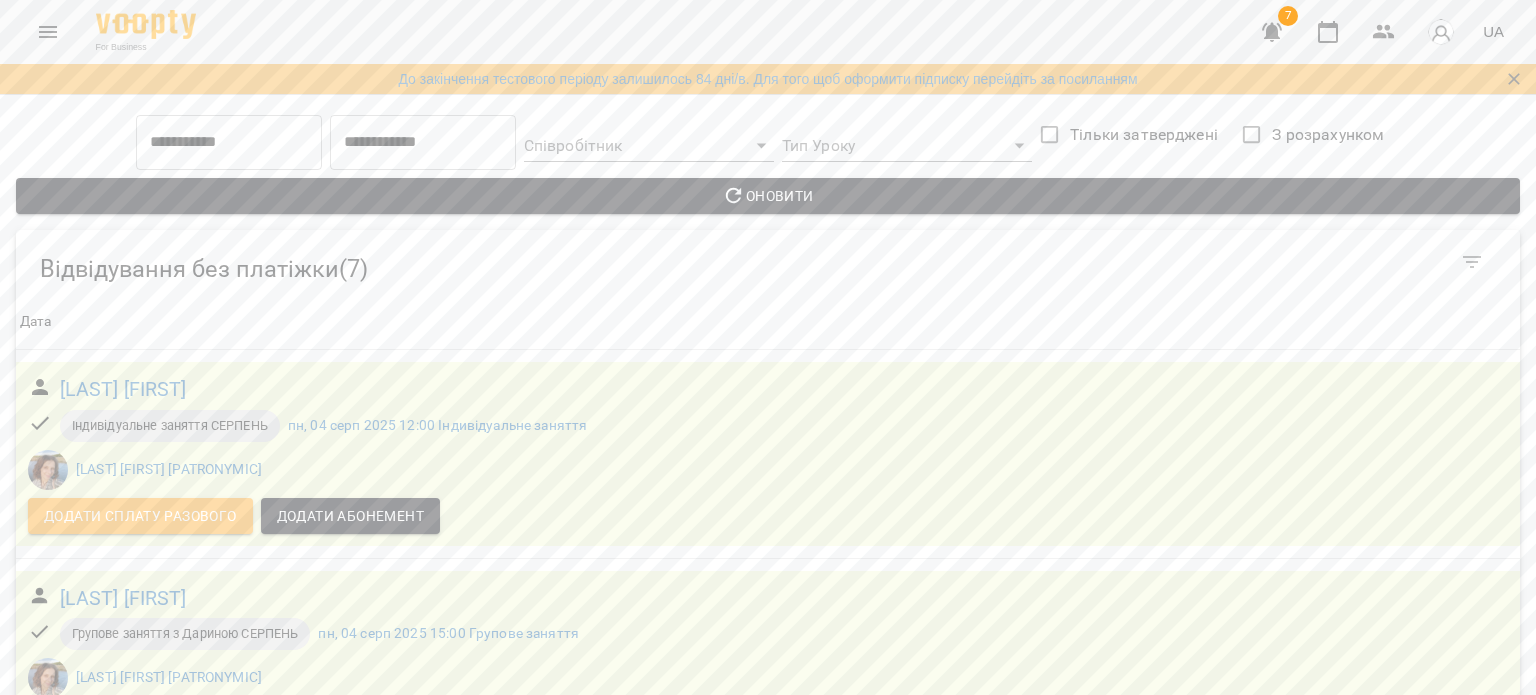 scroll, scrollTop: 1128, scrollLeft: 0, axis: vertical 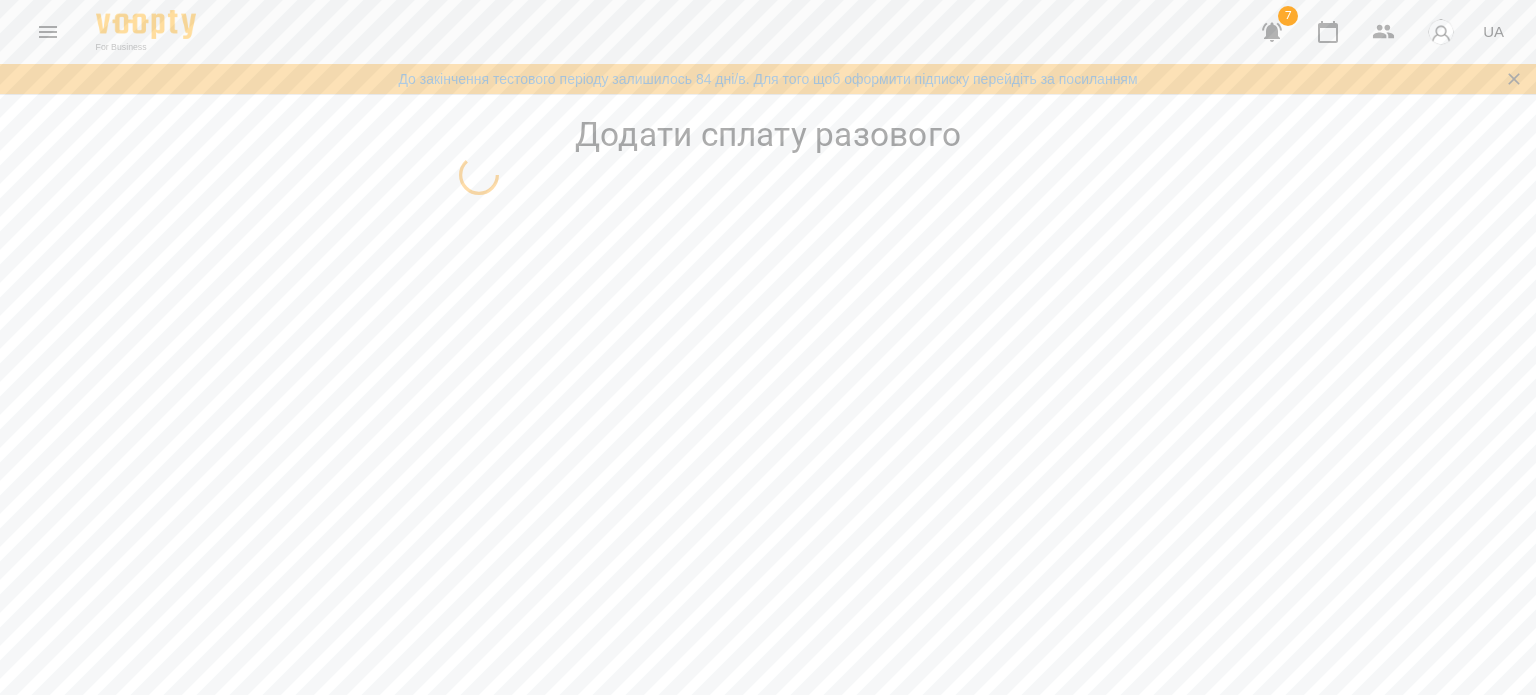 select on "**********" 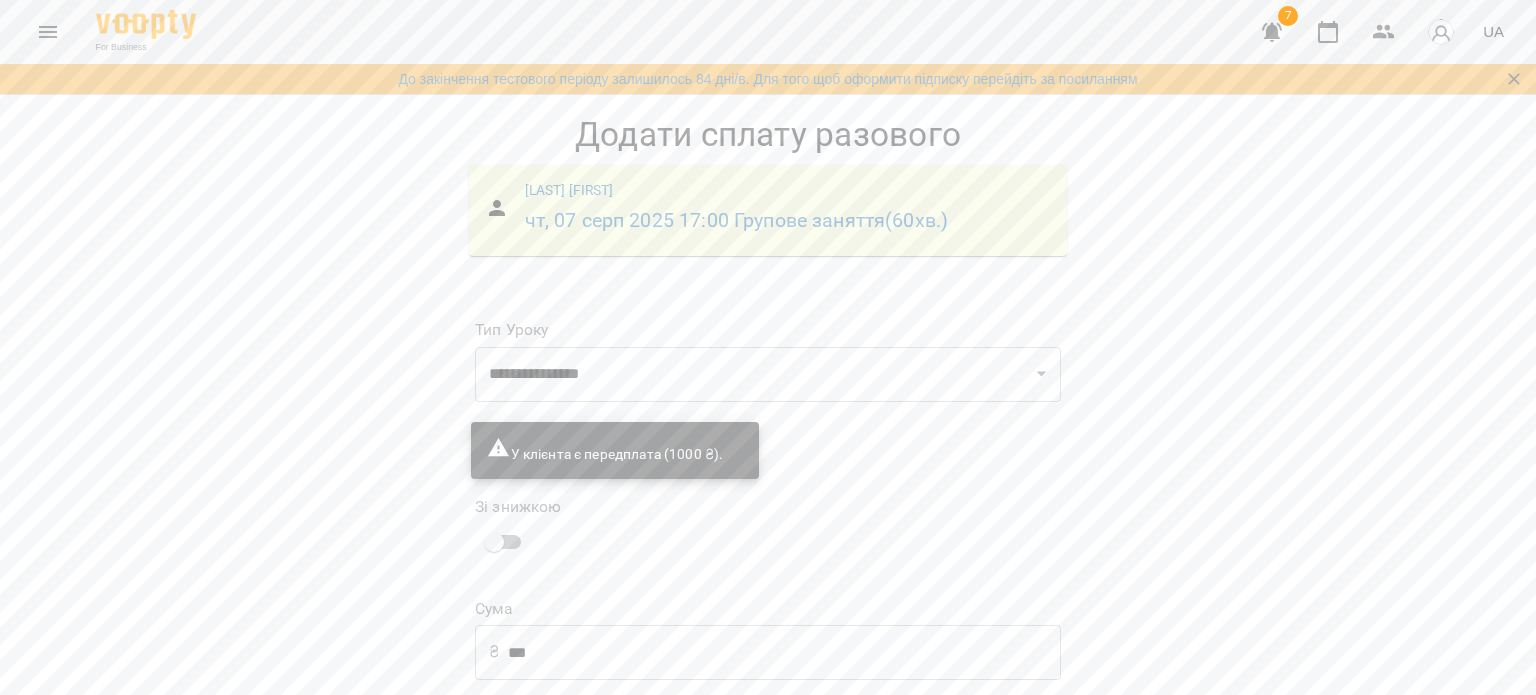 scroll, scrollTop: 137, scrollLeft: 0, axis: vertical 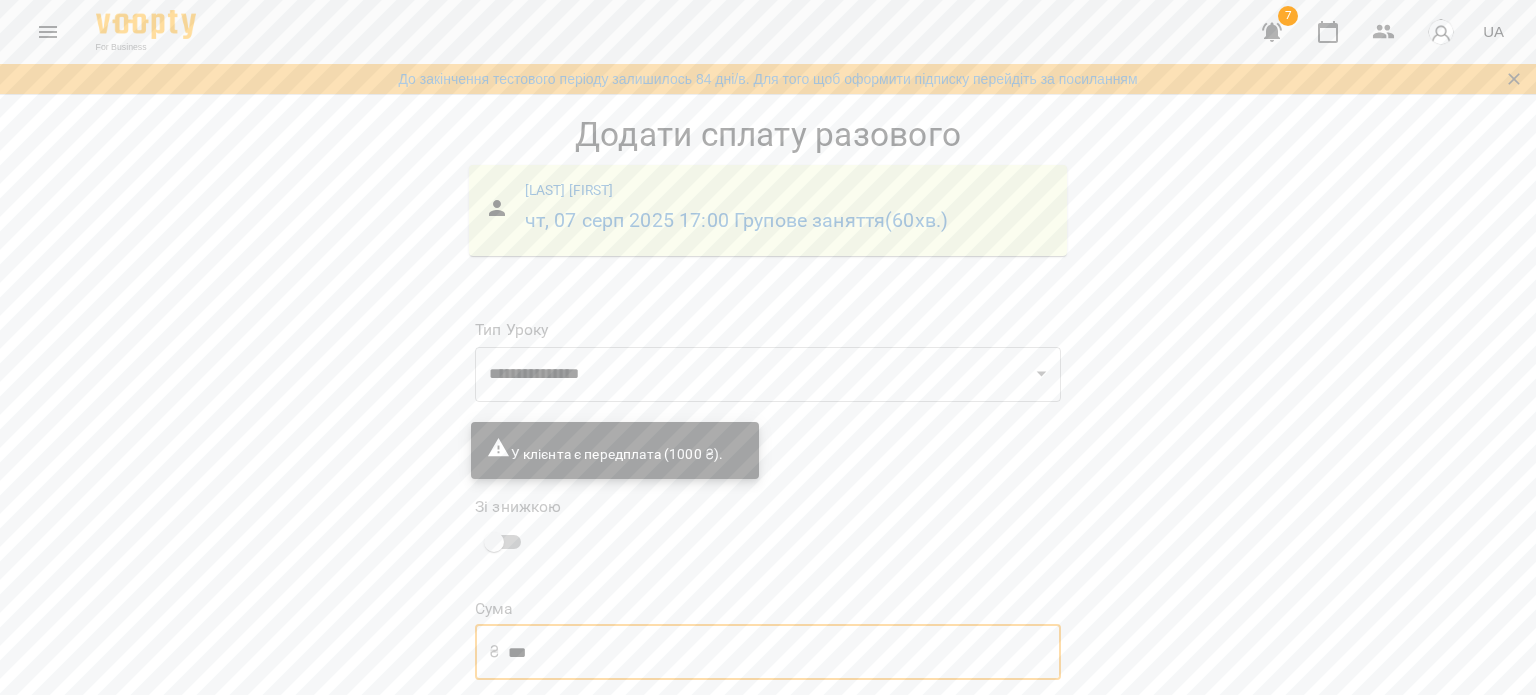 drag, startPoint x: 590, startPoint y: 513, endPoint x: 421, endPoint y: 517, distance: 169.04733 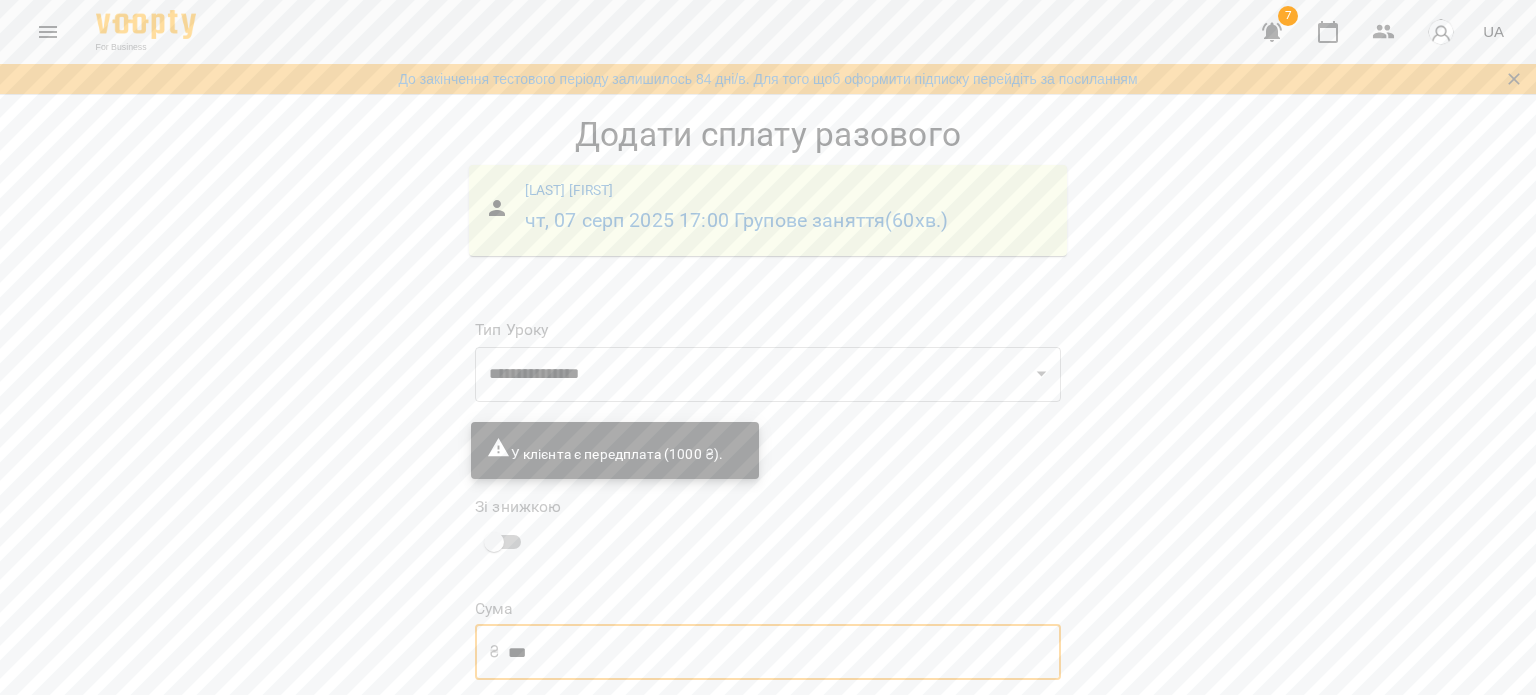 type on "***" 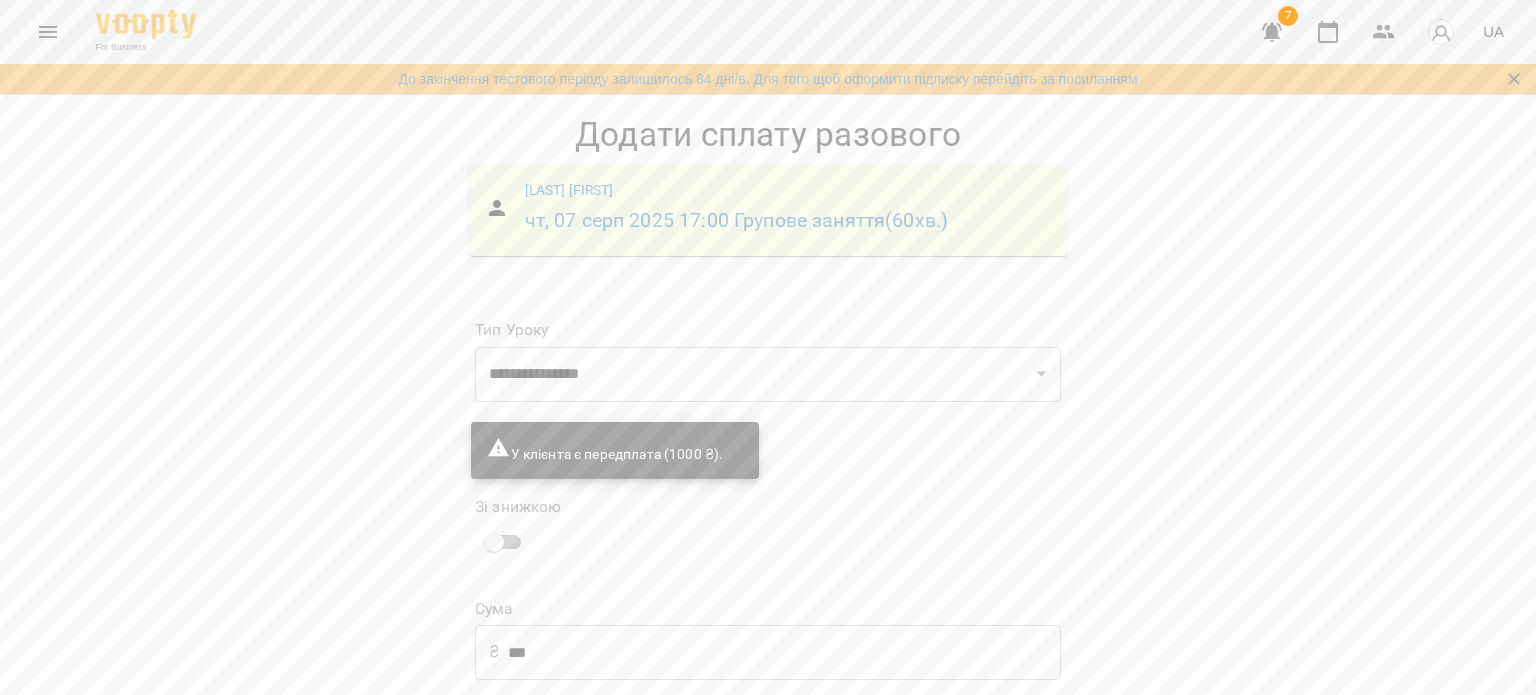 select on "****" 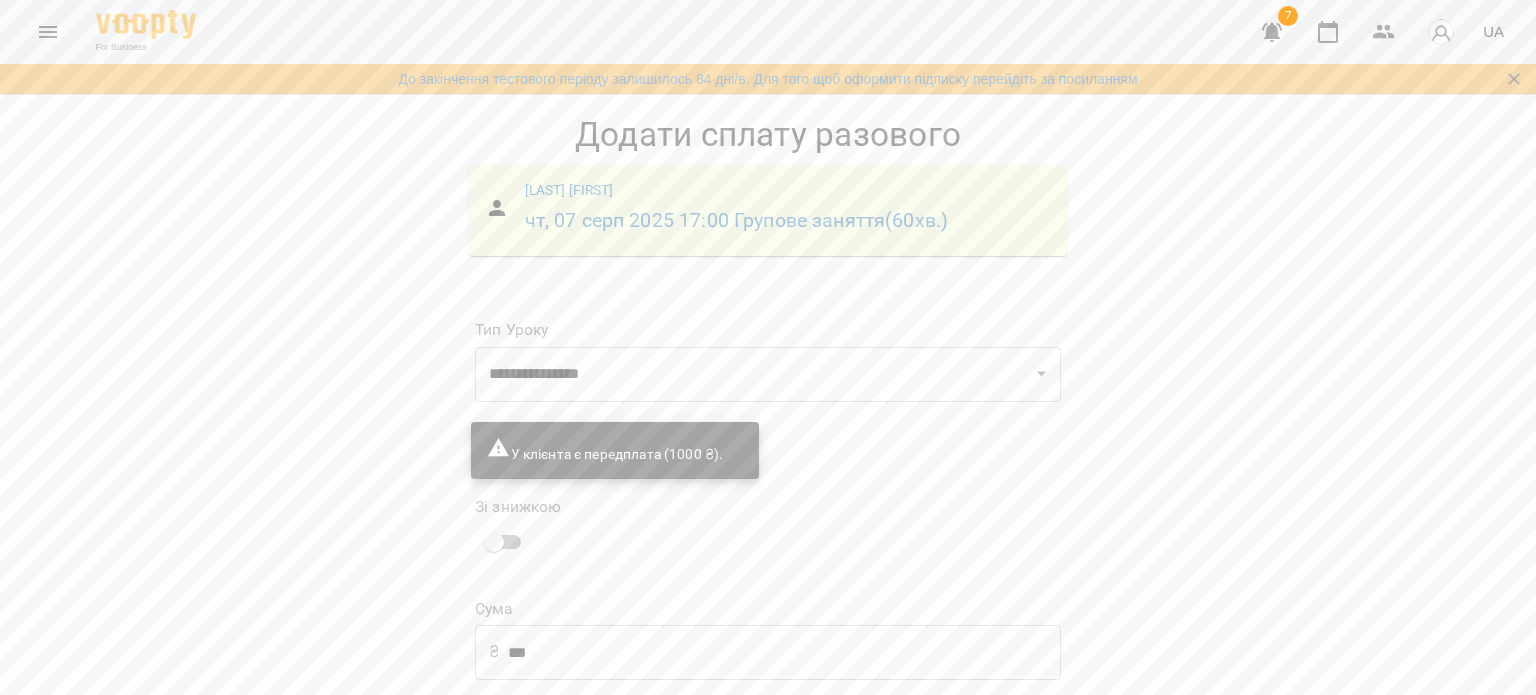 scroll, scrollTop: 305, scrollLeft: 0, axis: vertical 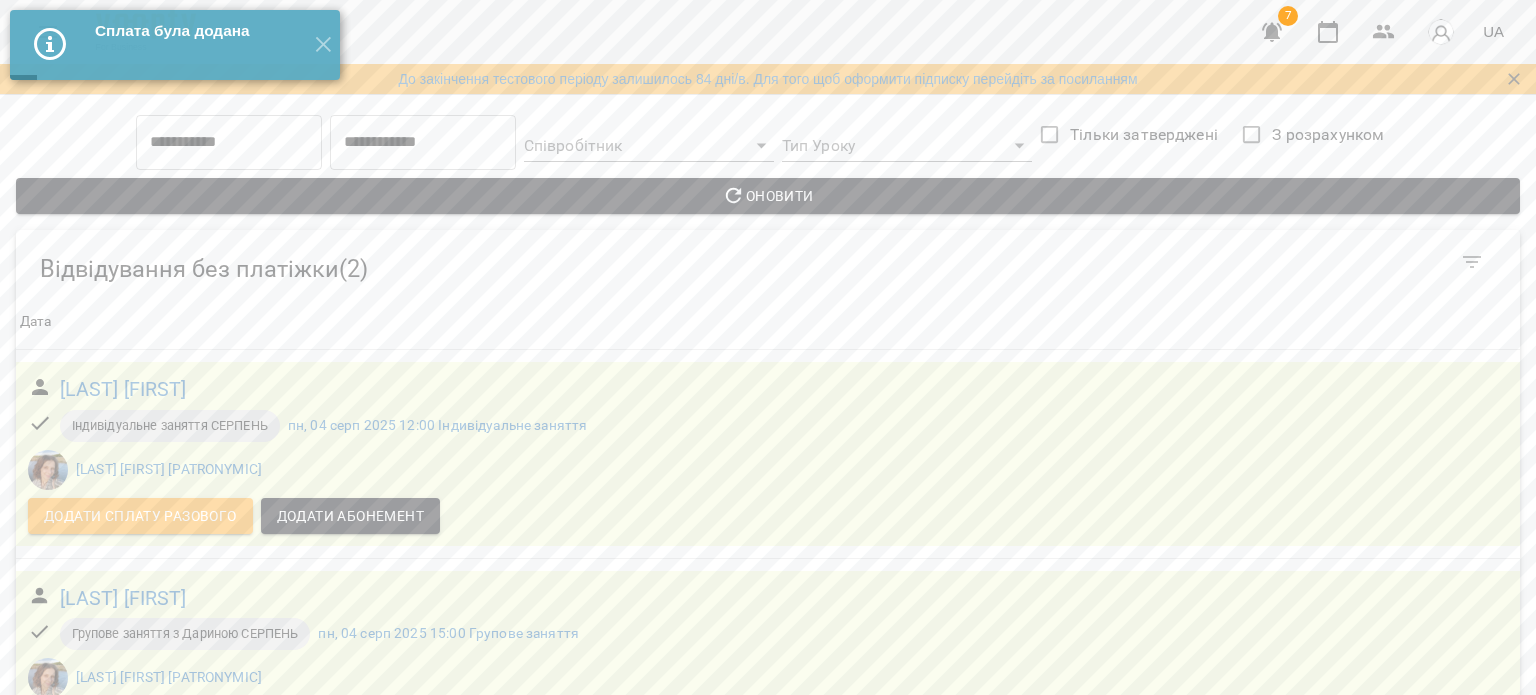 click 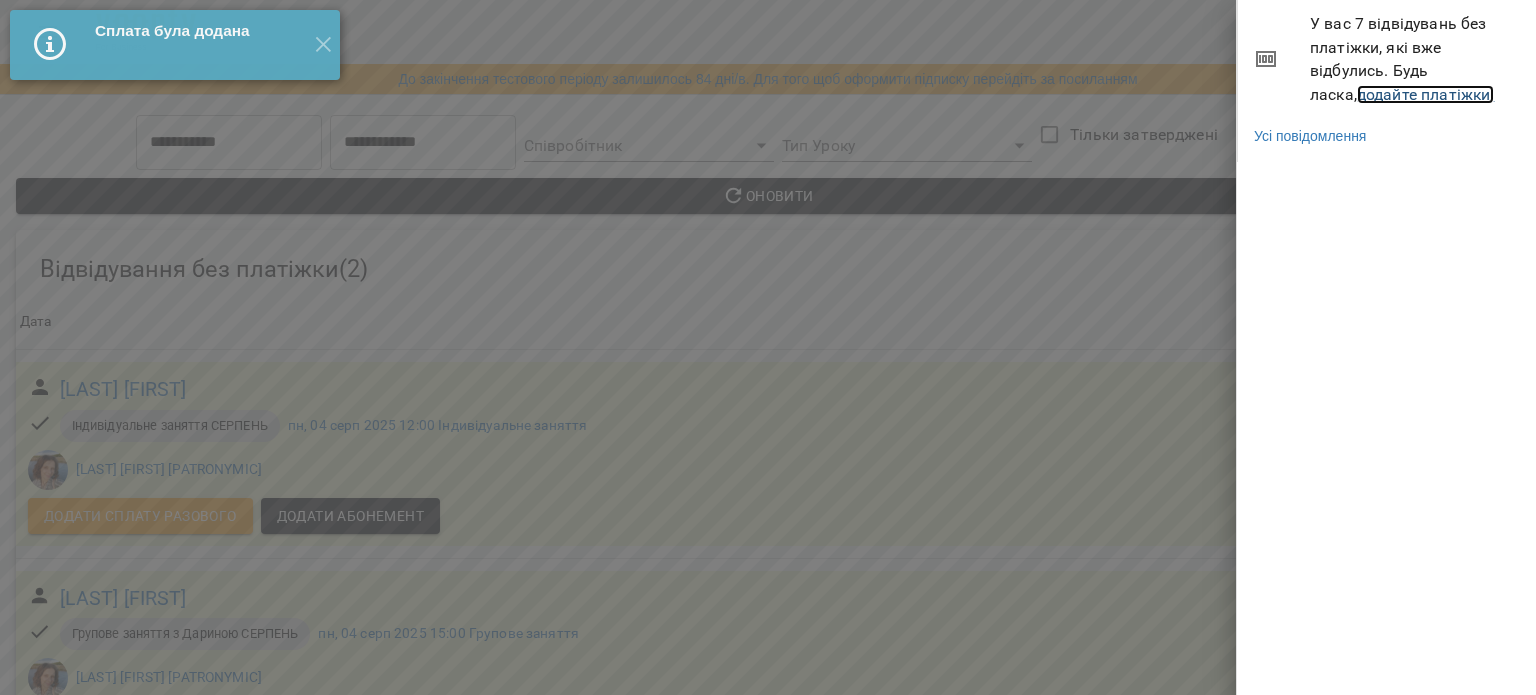 click on "додайте платіжки!" at bounding box center (1426, 94) 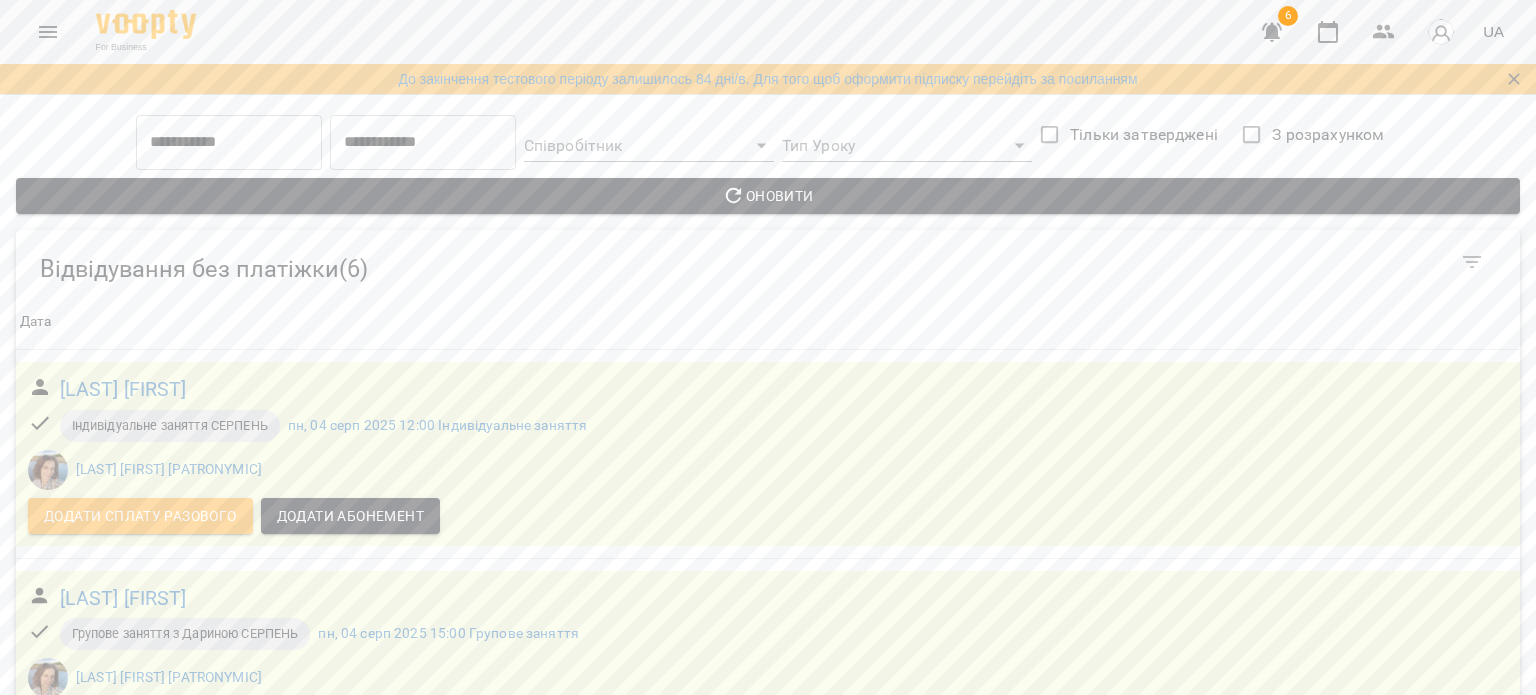 scroll, scrollTop: 920, scrollLeft: 0, axis: vertical 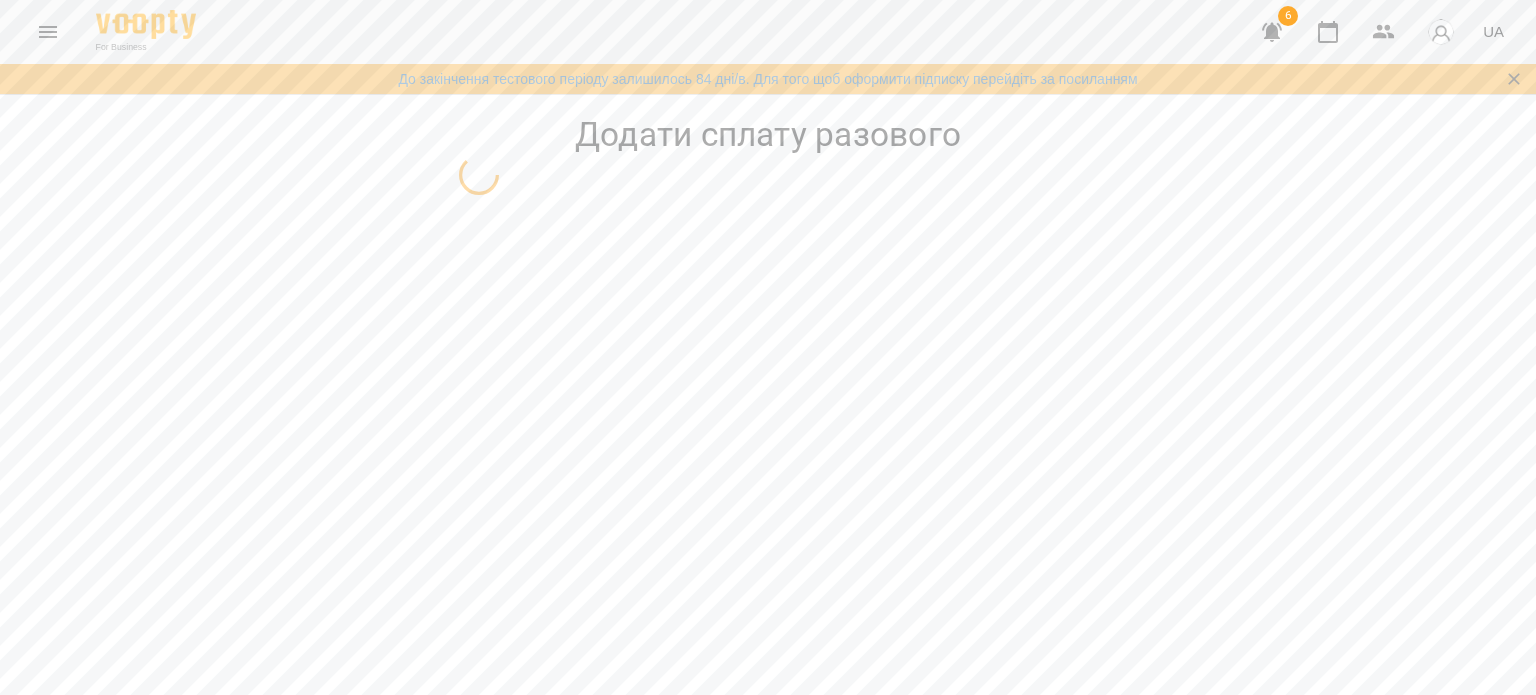 select on "**********" 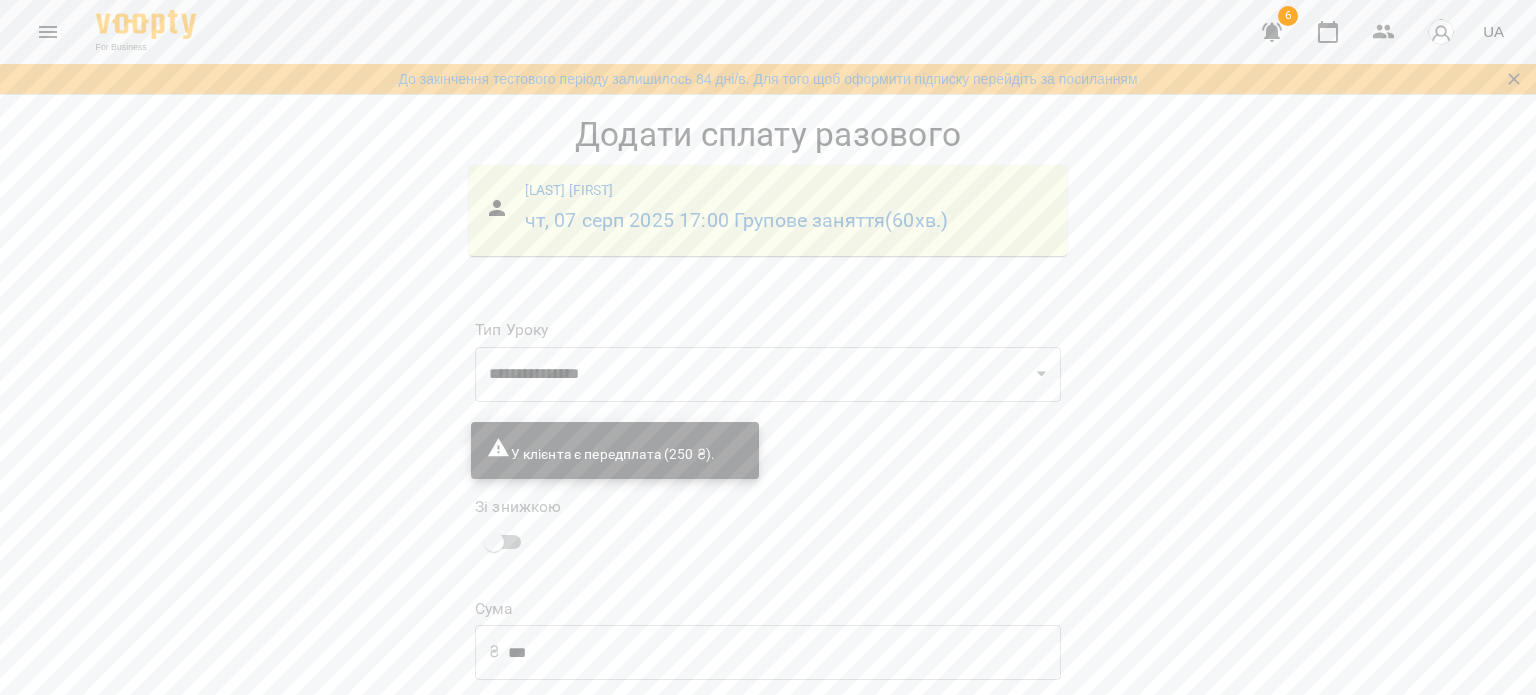 scroll, scrollTop: 137, scrollLeft: 0, axis: vertical 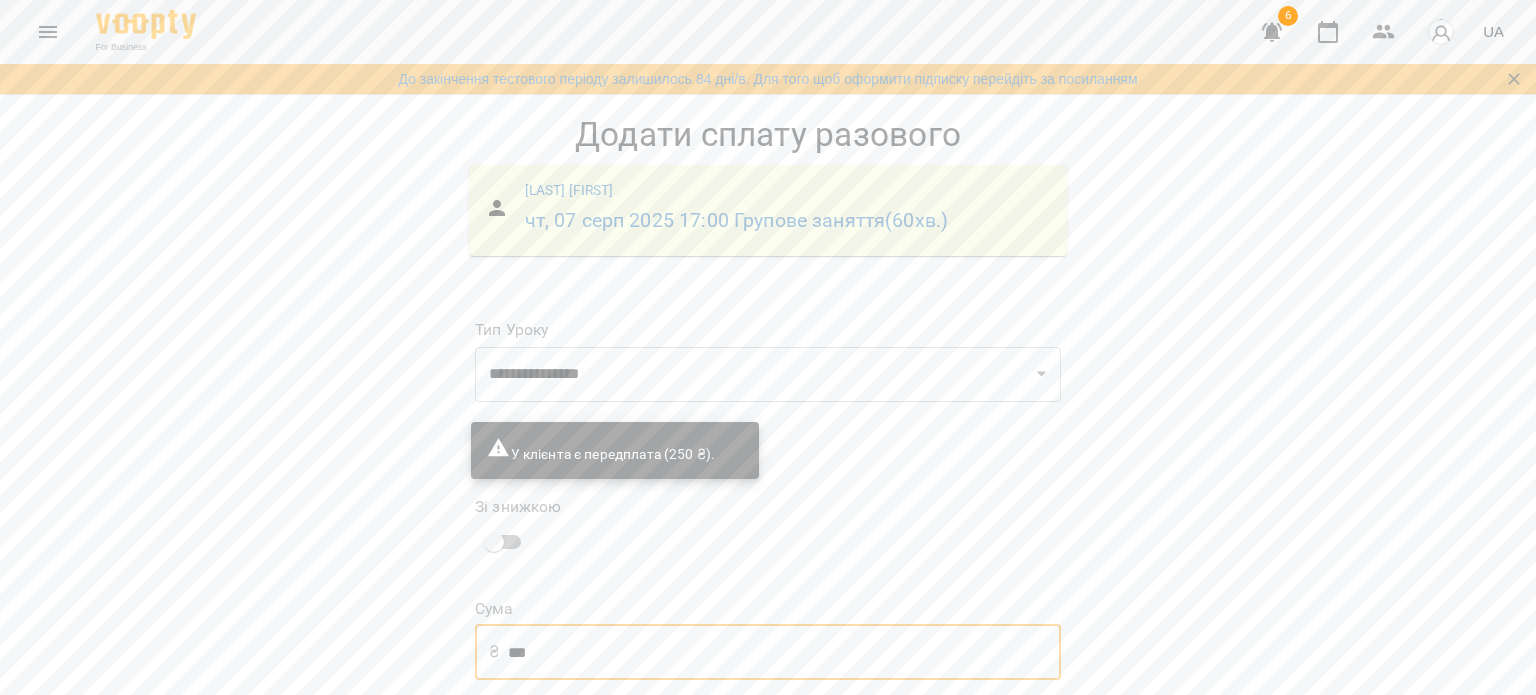 drag, startPoint x: 584, startPoint y: 509, endPoint x: 436, endPoint y: 511, distance: 148.01352 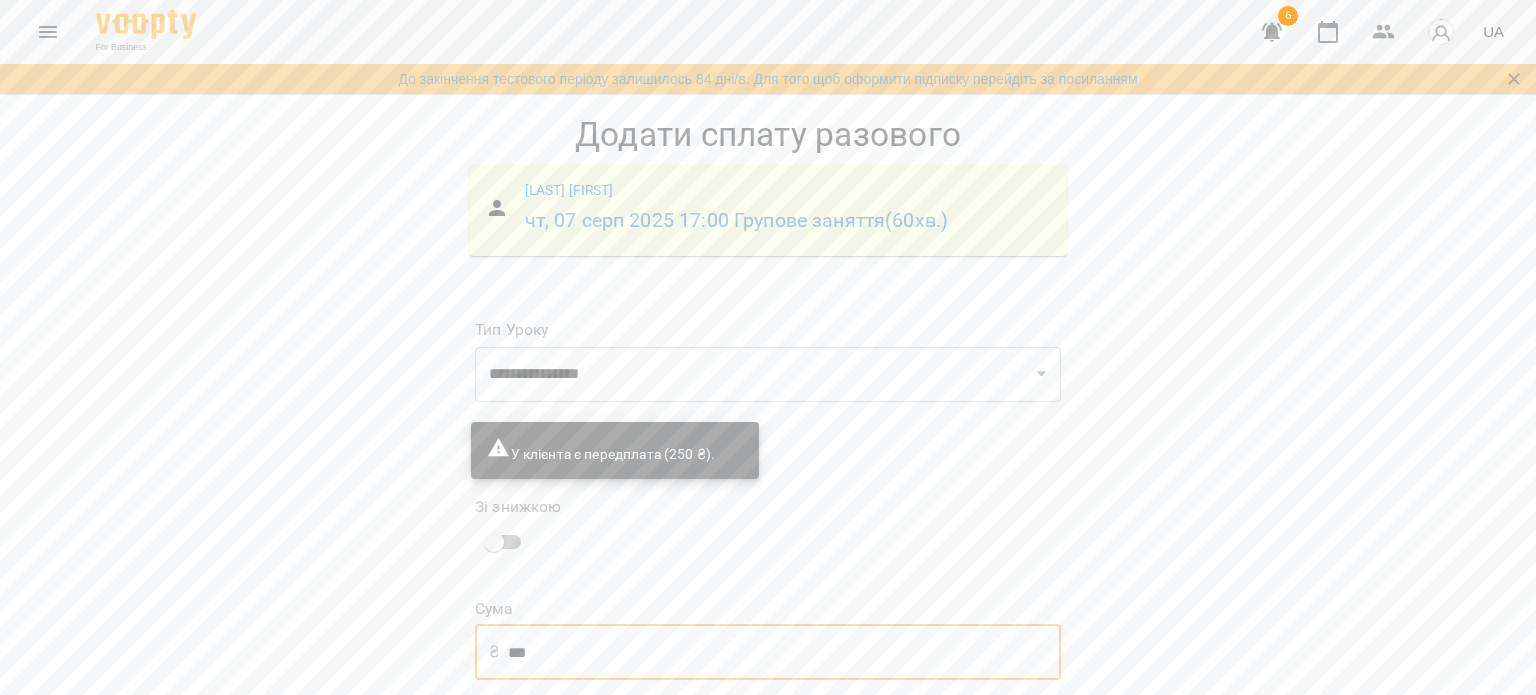 type on "***" 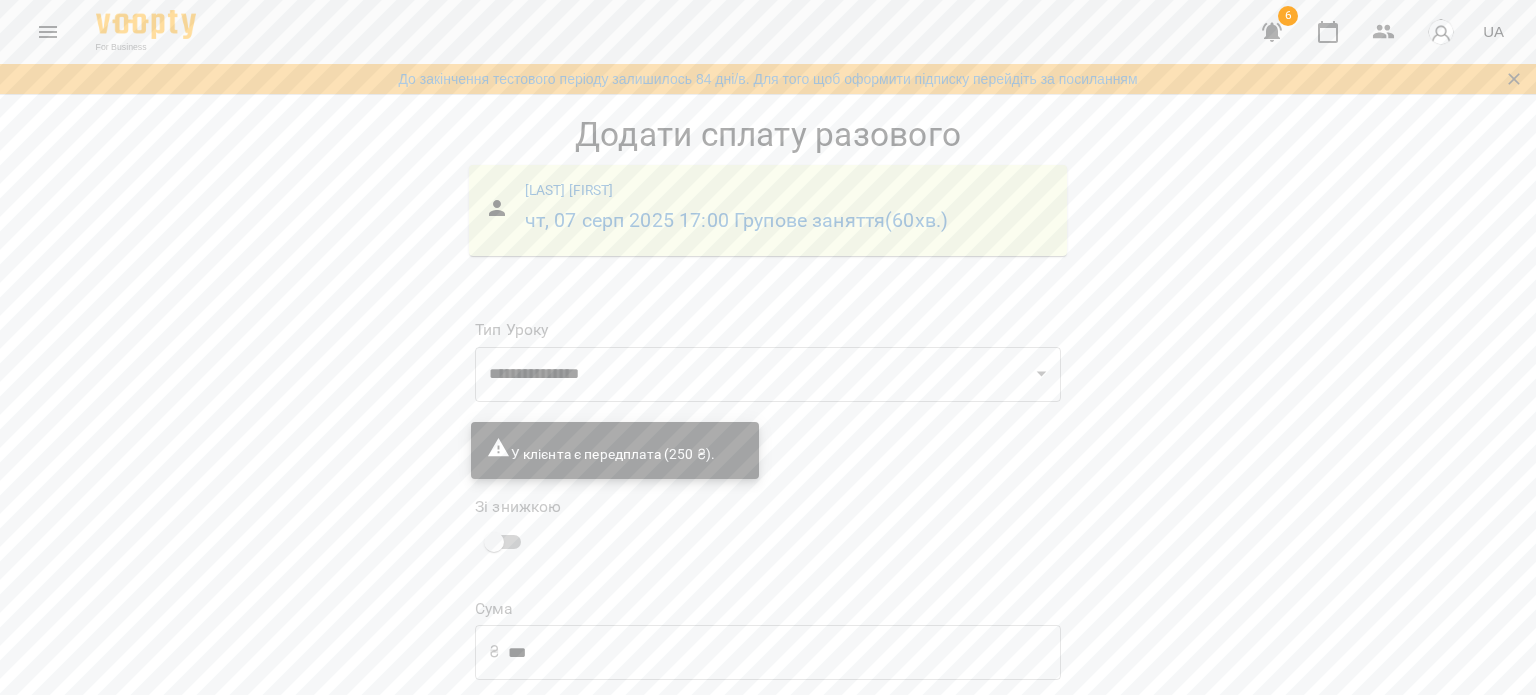 scroll, scrollTop: 137, scrollLeft: 0, axis: vertical 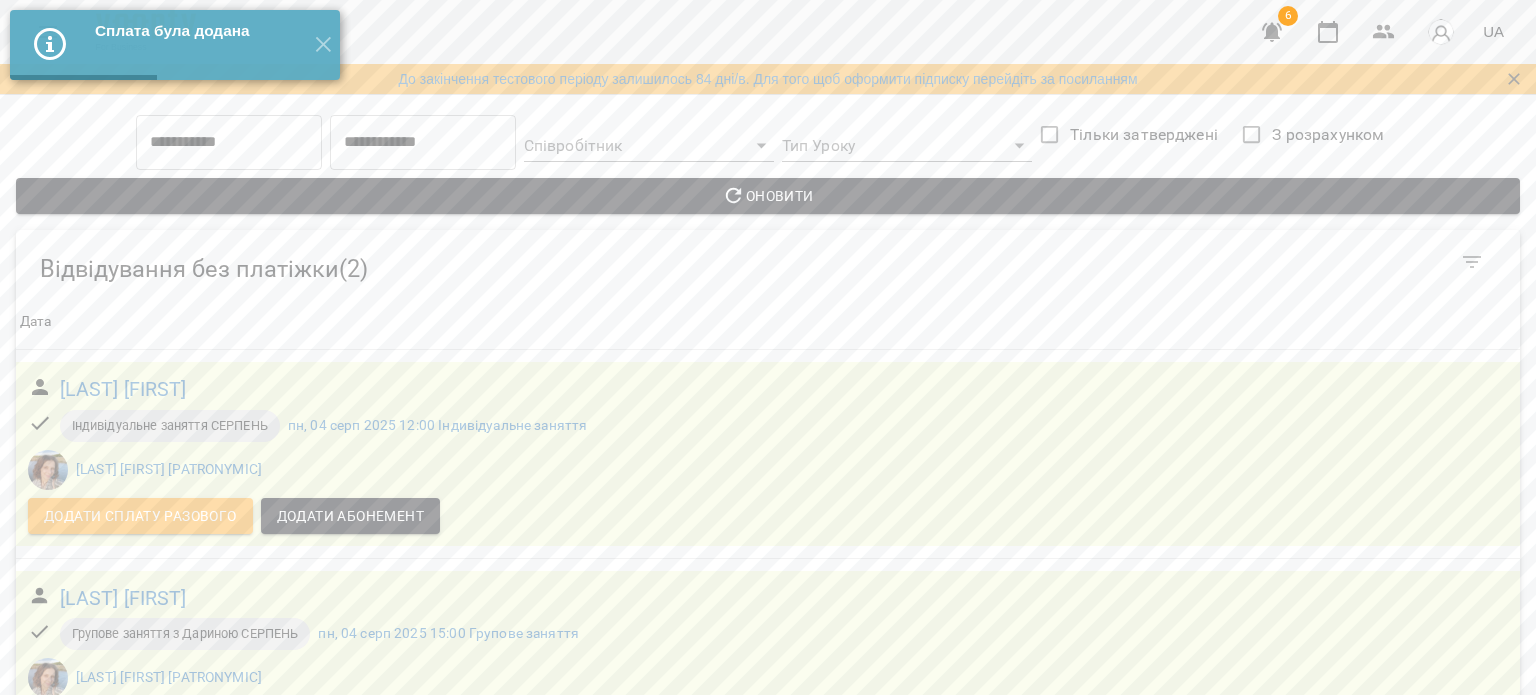 click 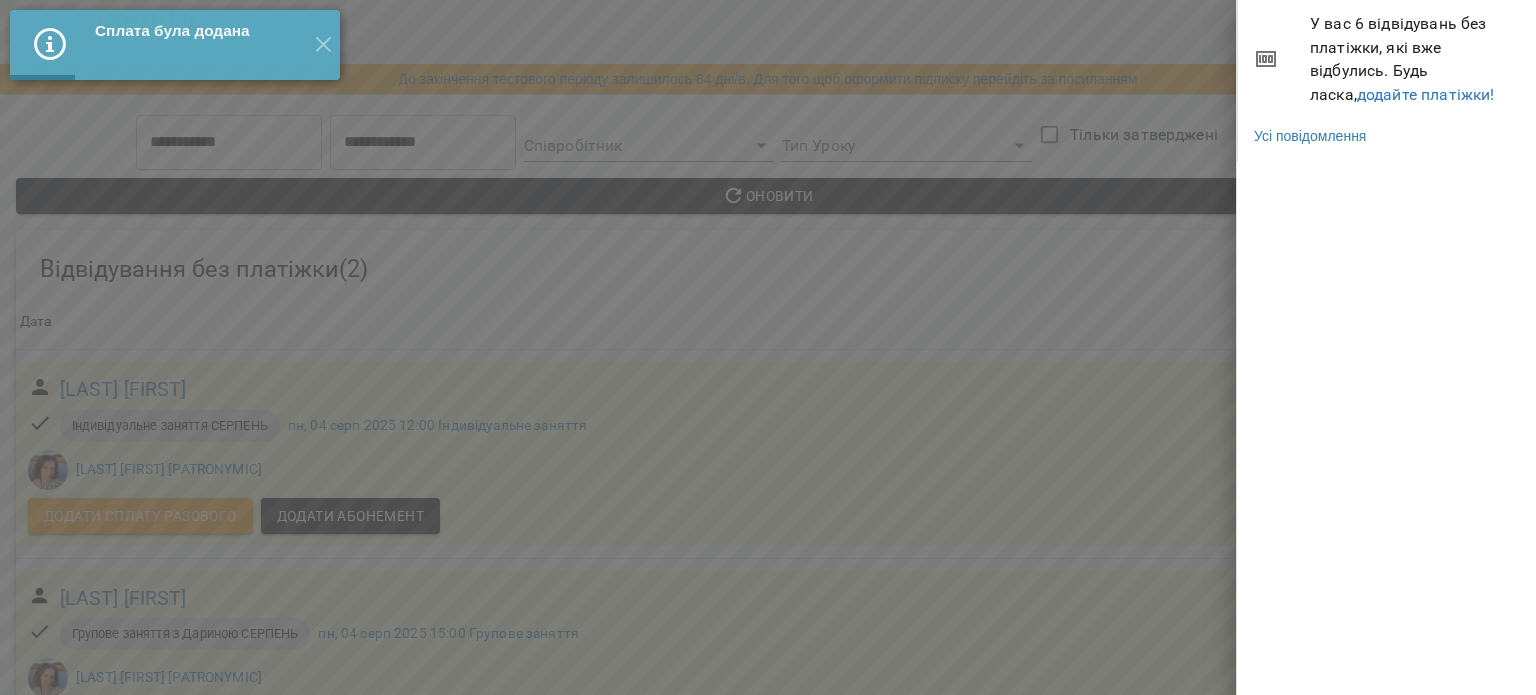 click on "У вас 6 відвідувань без платіжки, які вже відбулись. Будь ласка,  додайте платіжки!" at bounding box center (1415, 59) 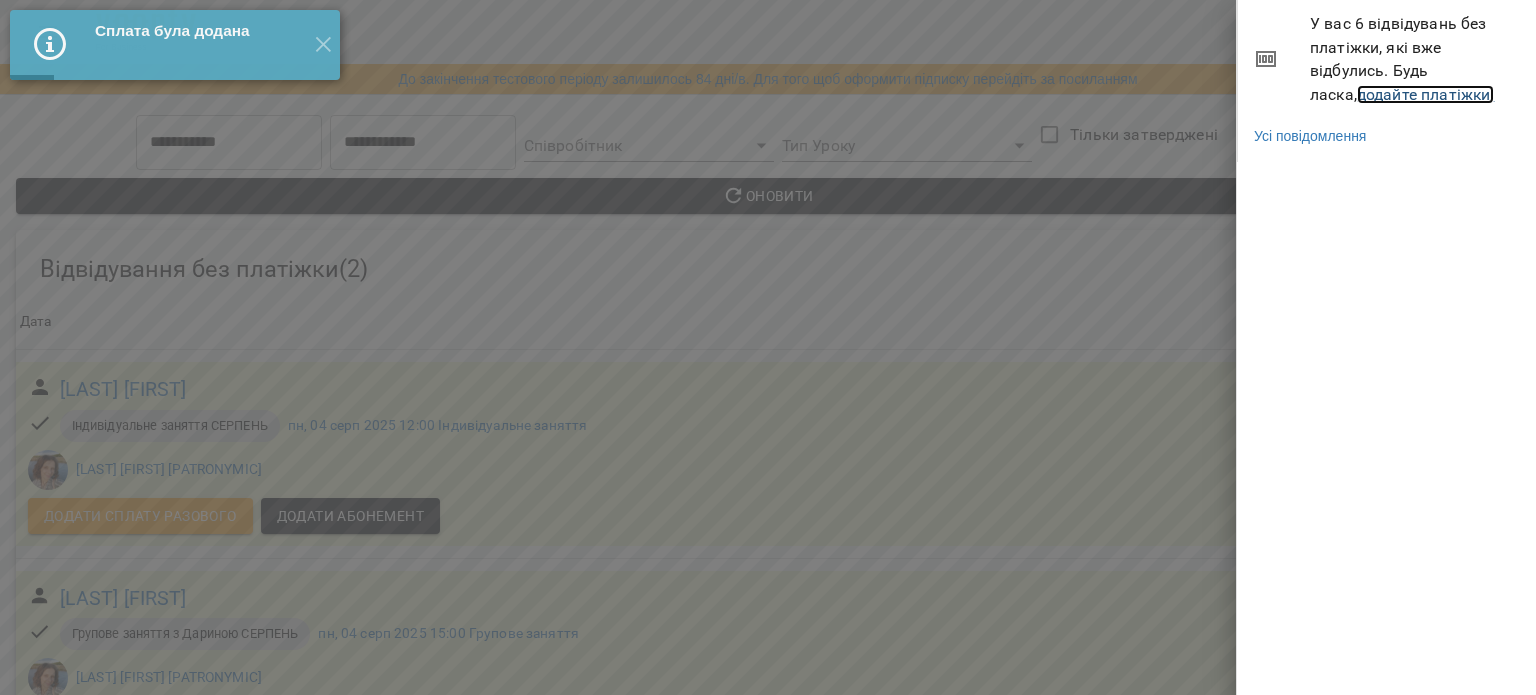 click on "додайте платіжки!" at bounding box center (1426, 94) 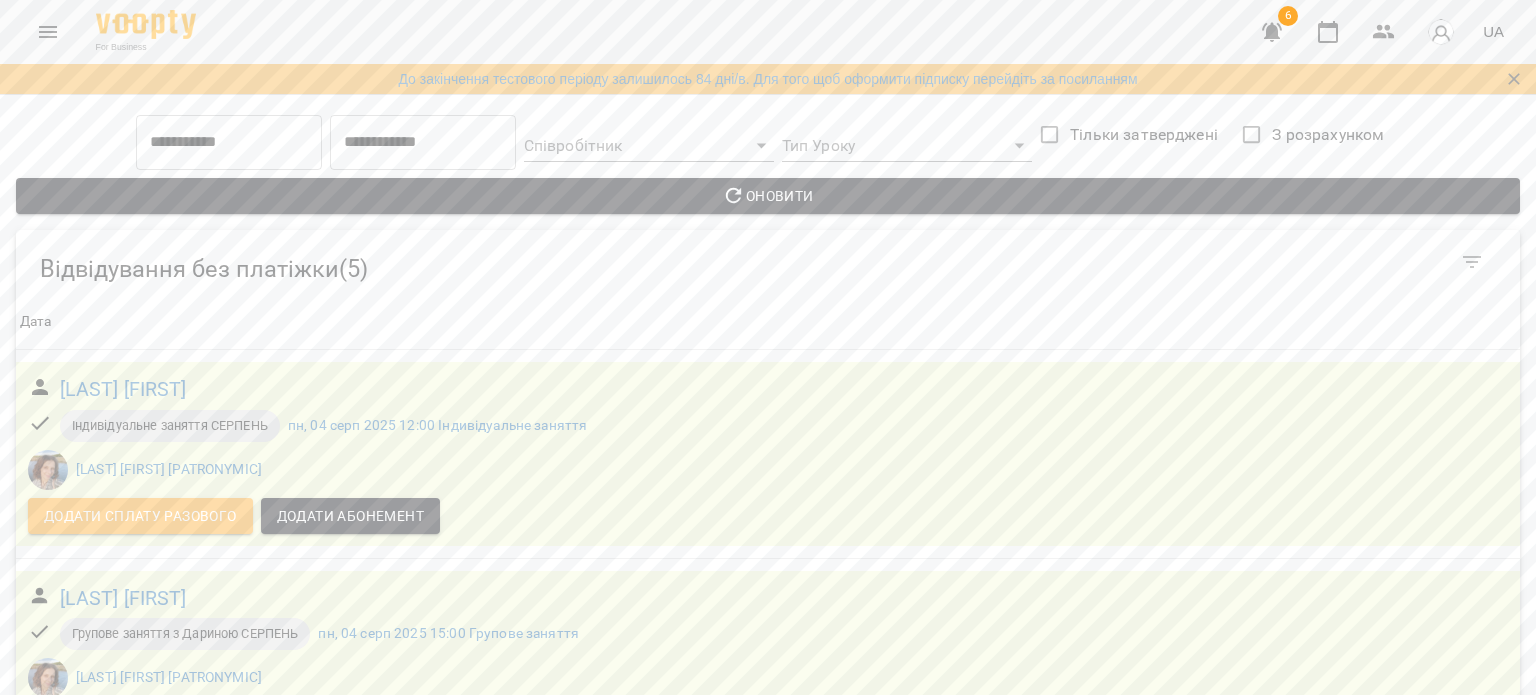 scroll, scrollTop: 712, scrollLeft: 0, axis: vertical 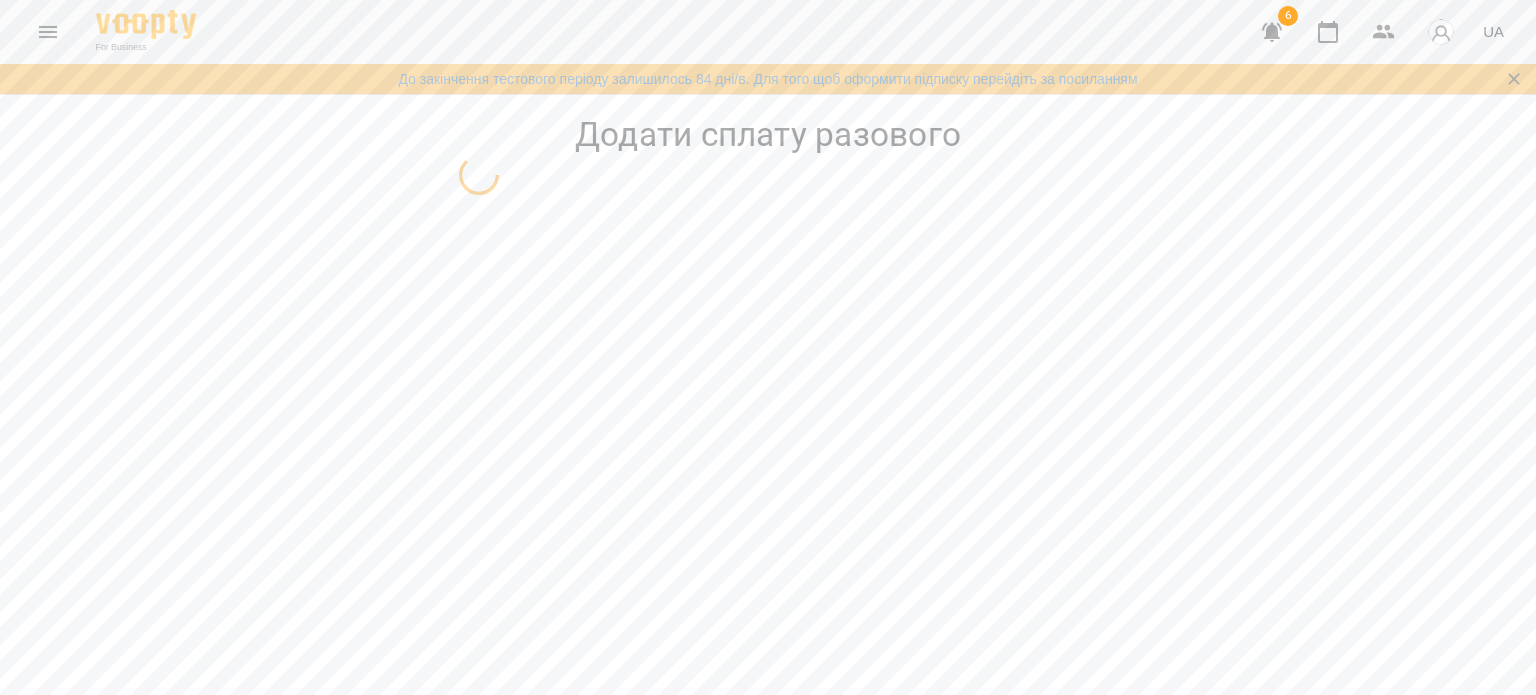 select on "**********" 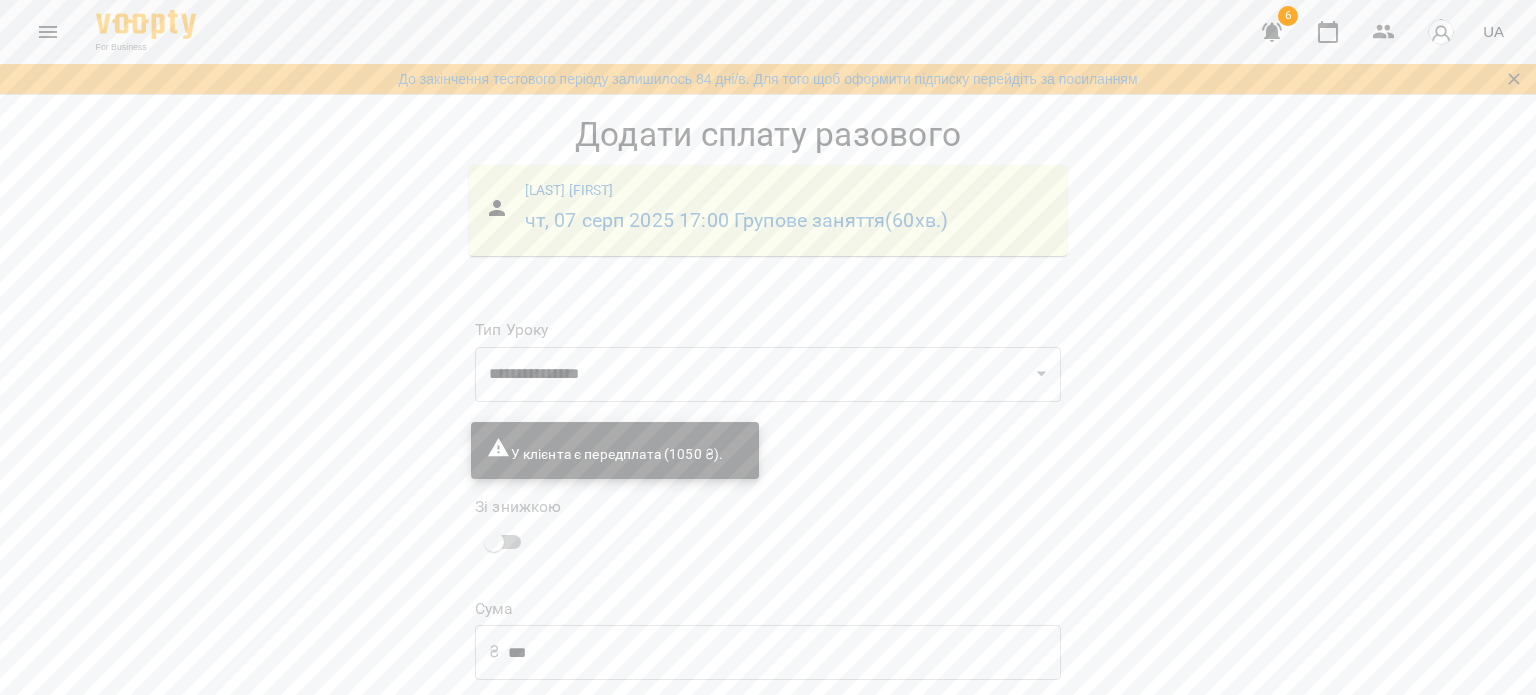 scroll, scrollTop: 137, scrollLeft: 0, axis: vertical 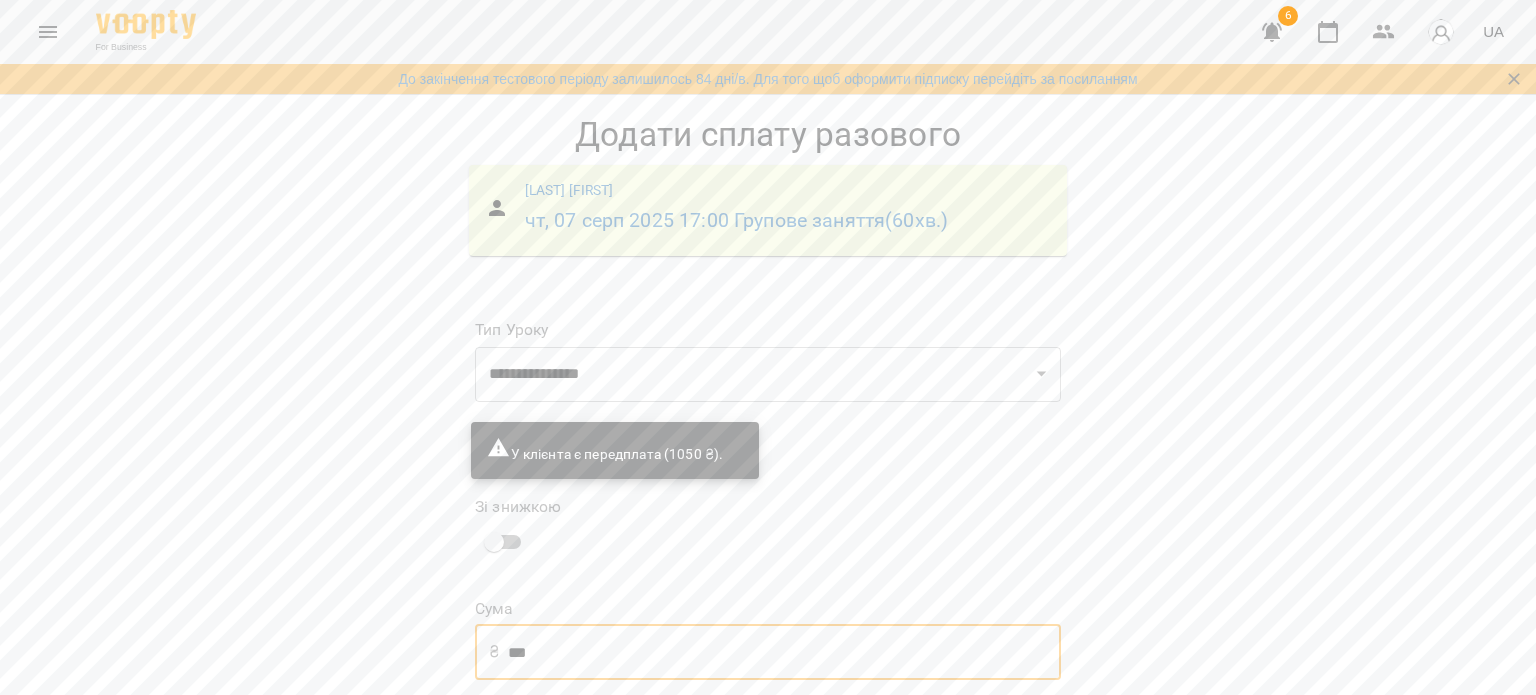 drag, startPoint x: 625, startPoint y: 519, endPoint x: 460, endPoint y: 521, distance: 165.01212 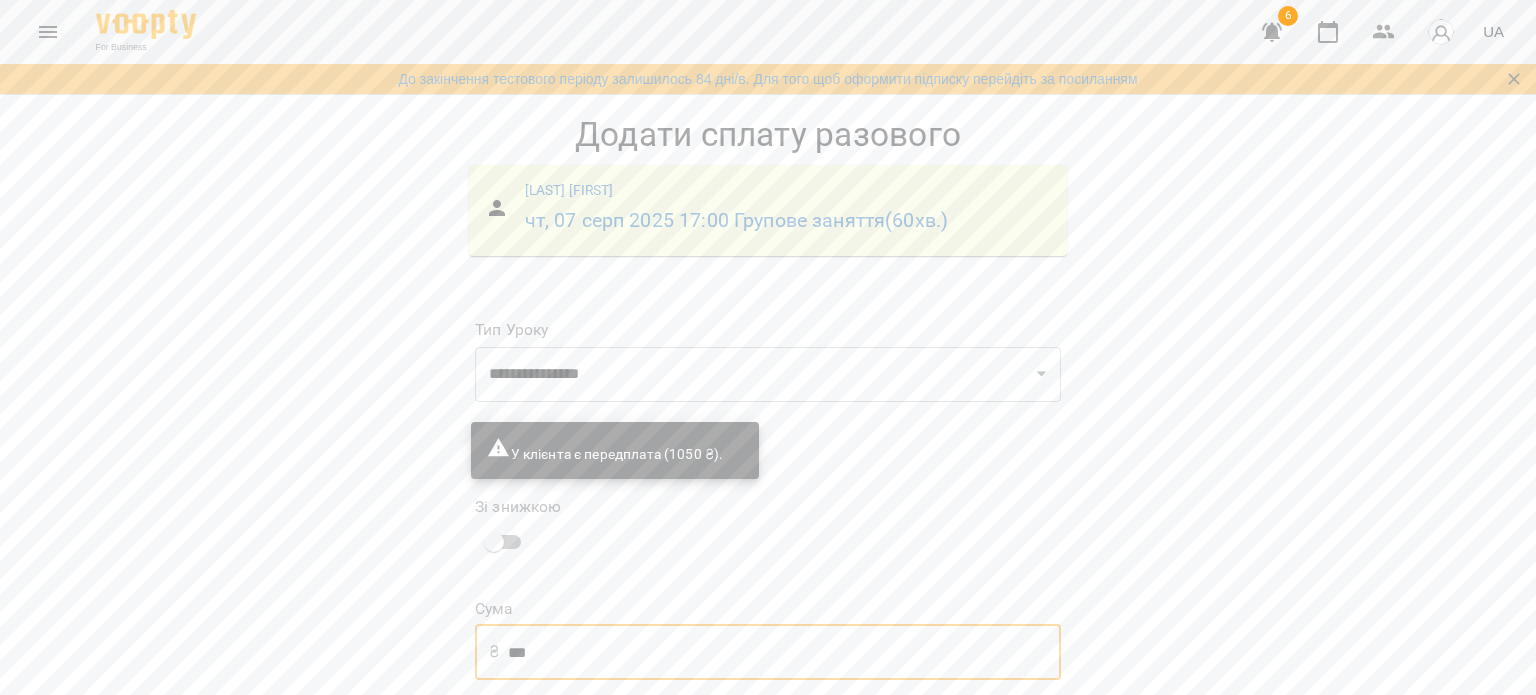 type on "***" 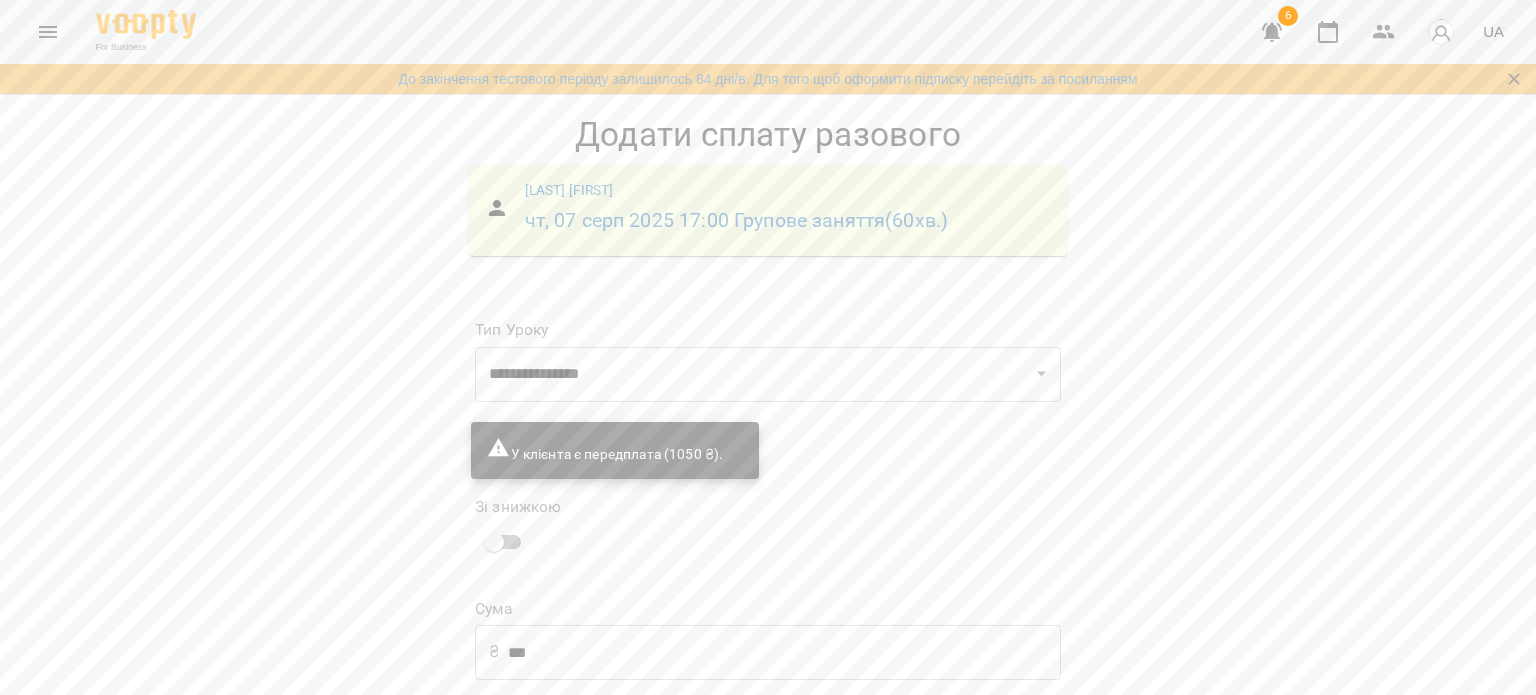 select on "****" 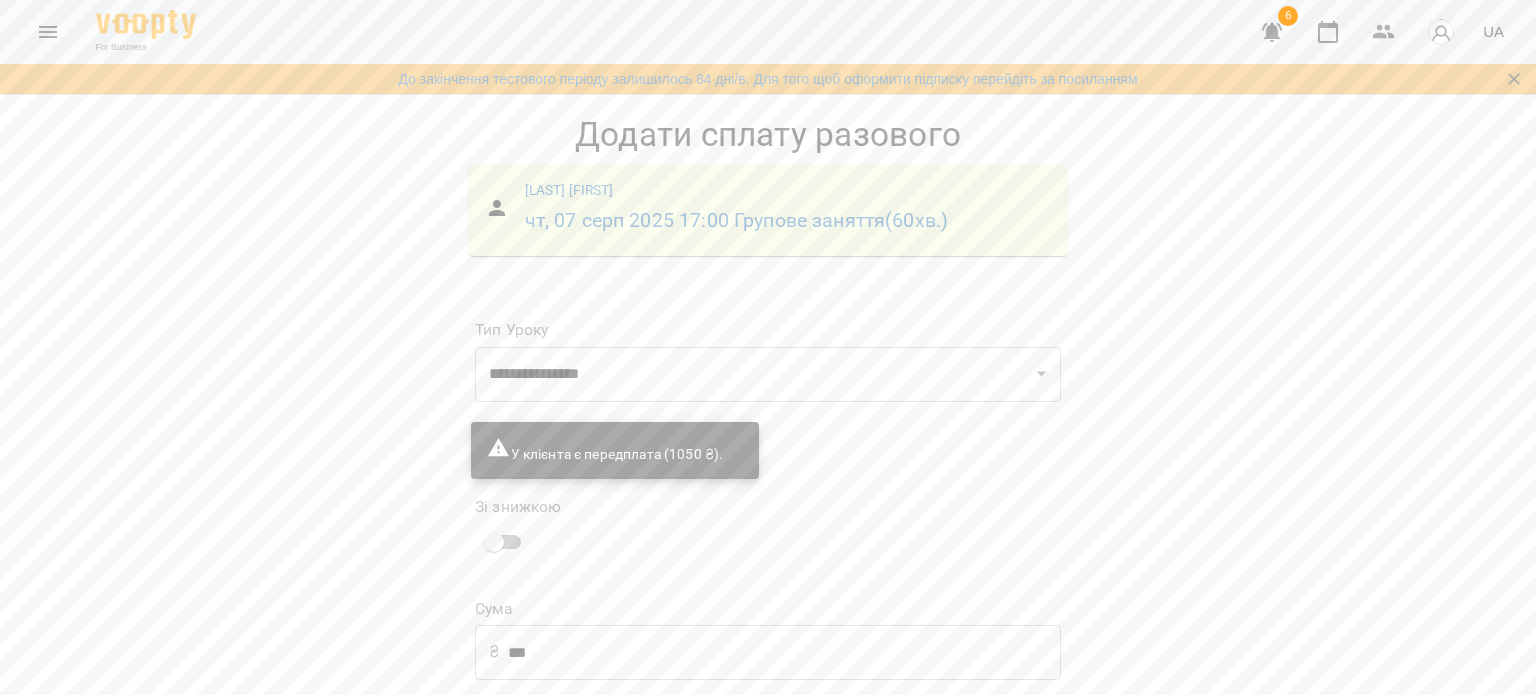 scroll, scrollTop: 137, scrollLeft: 0, axis: vertical 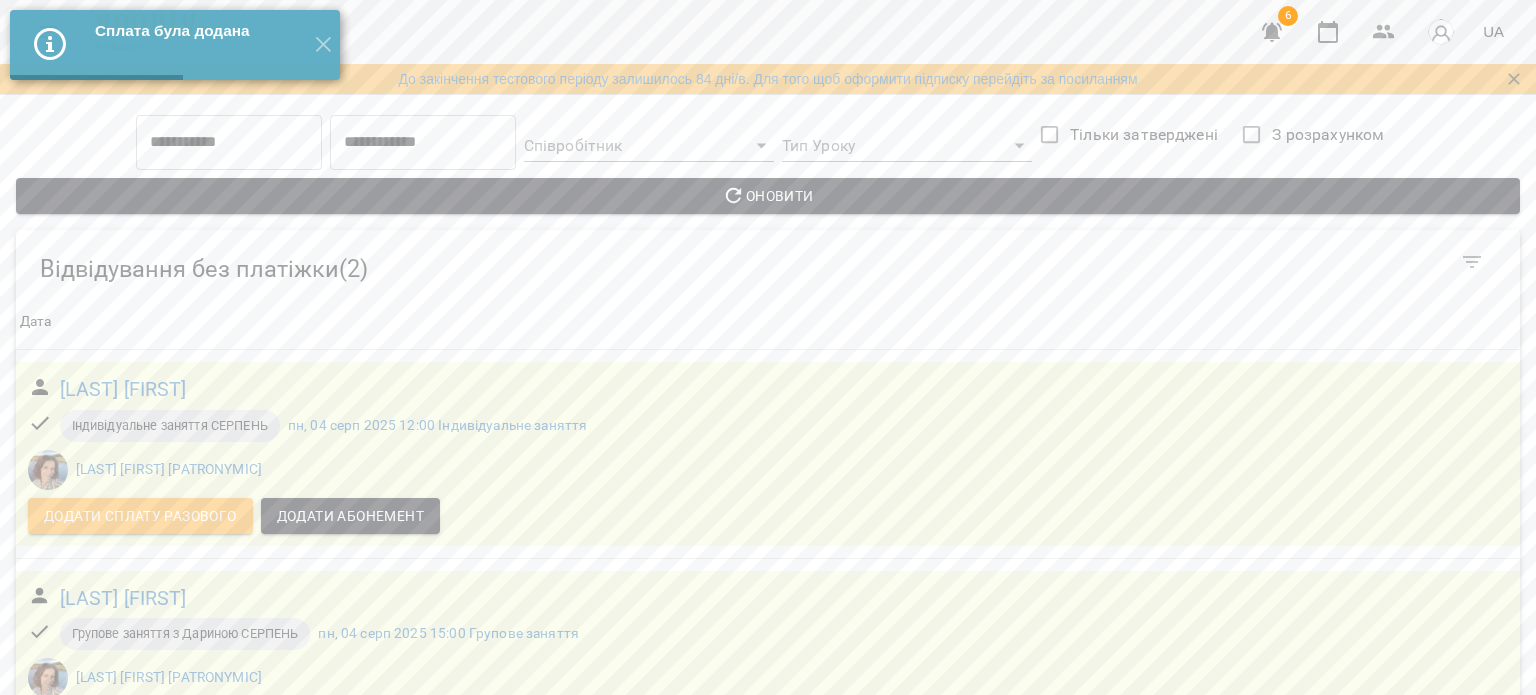 click 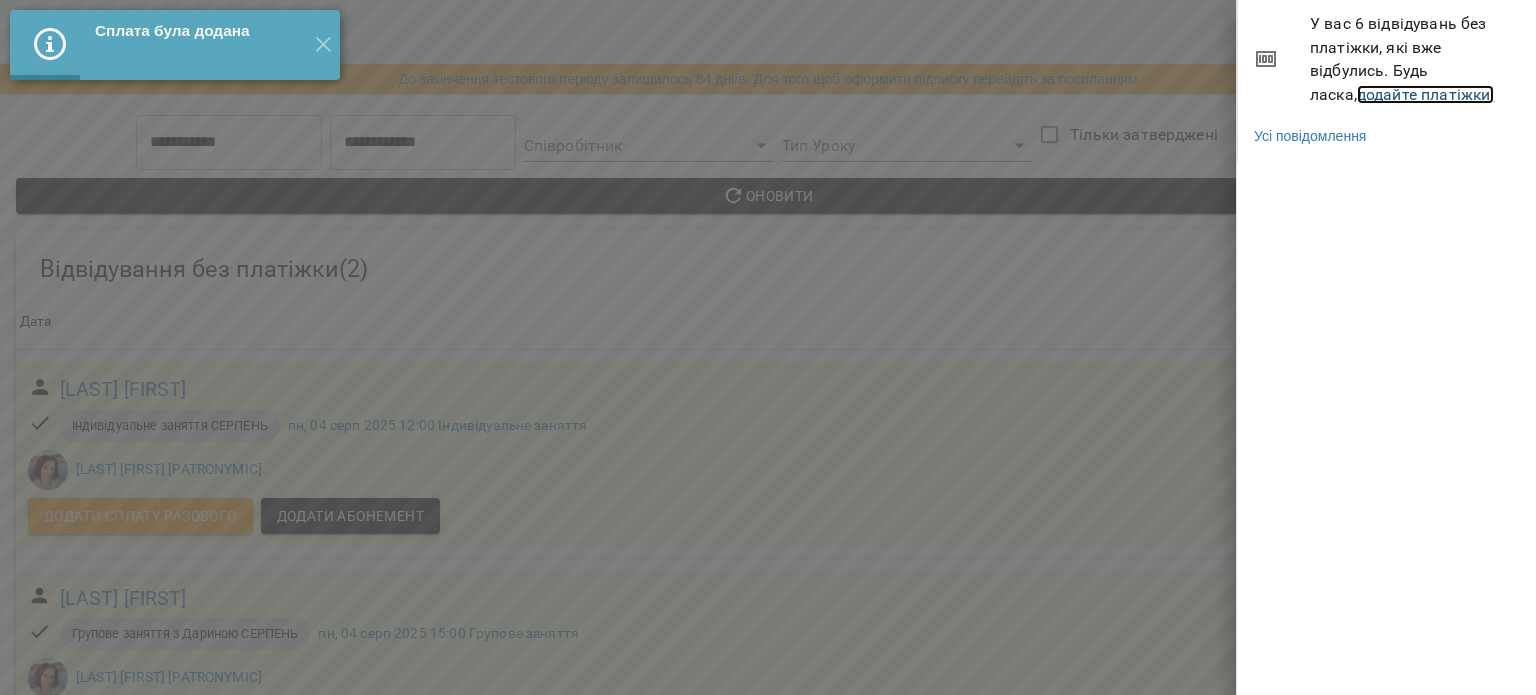 click on "додайте платіжки!" at bounding box center [1426, 94] 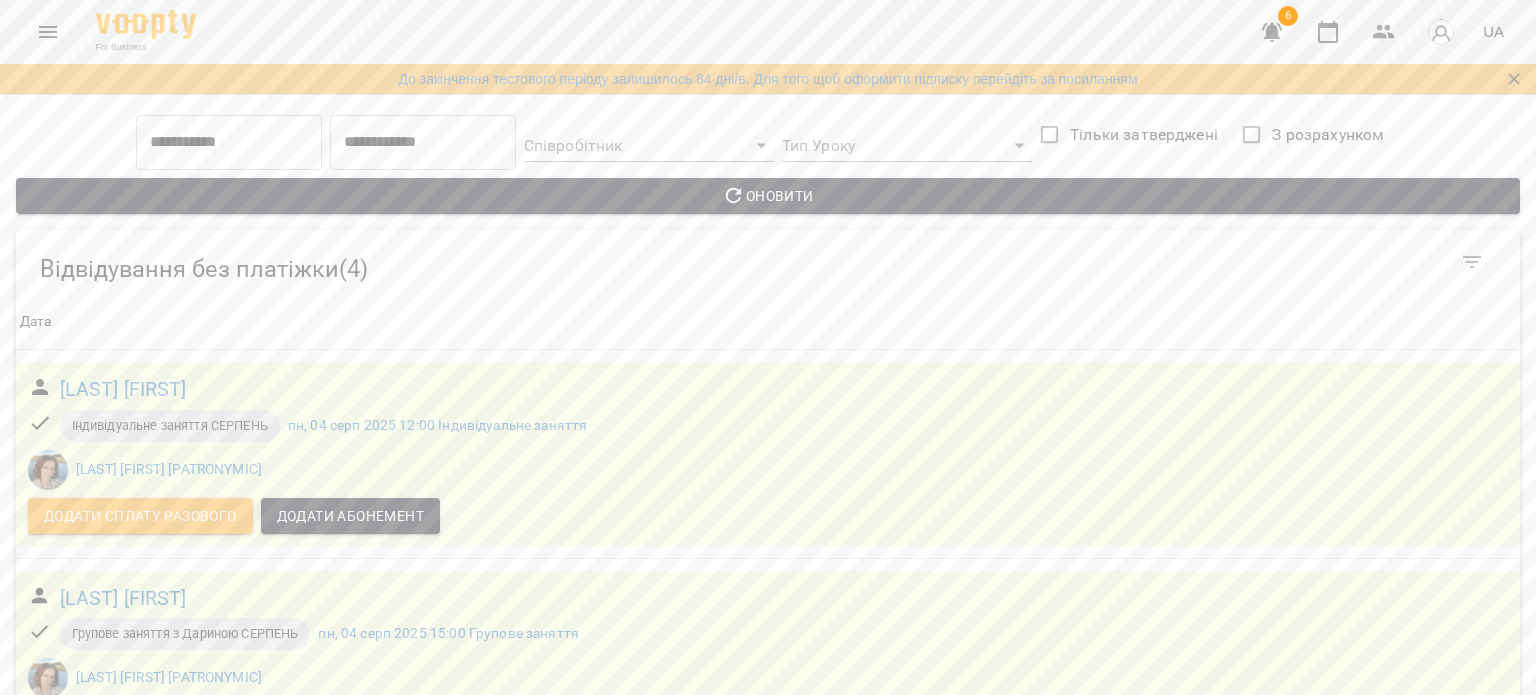 scroll, scrollTop: 3, scrollLeft: 0, axis: vertical 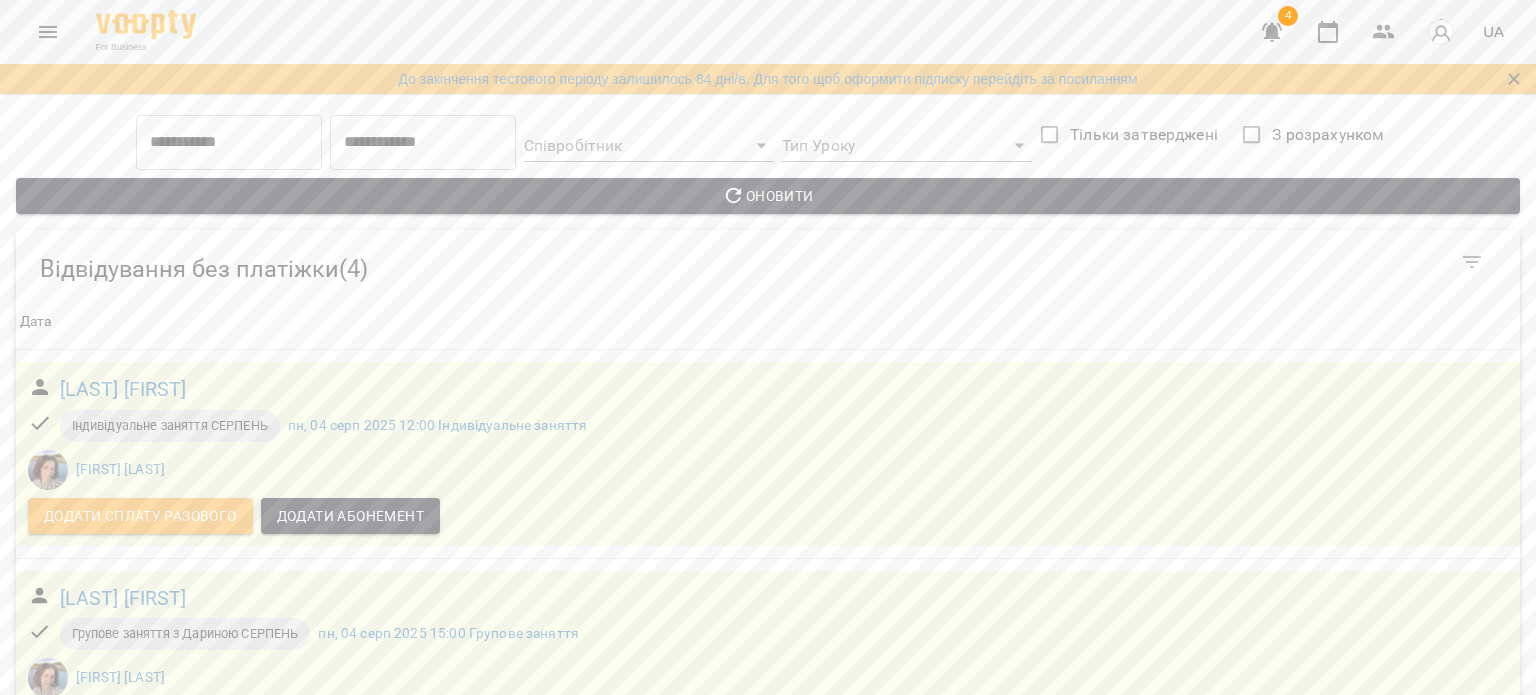 click on "Додати сплату разового" at bounding box center (140, 1141) 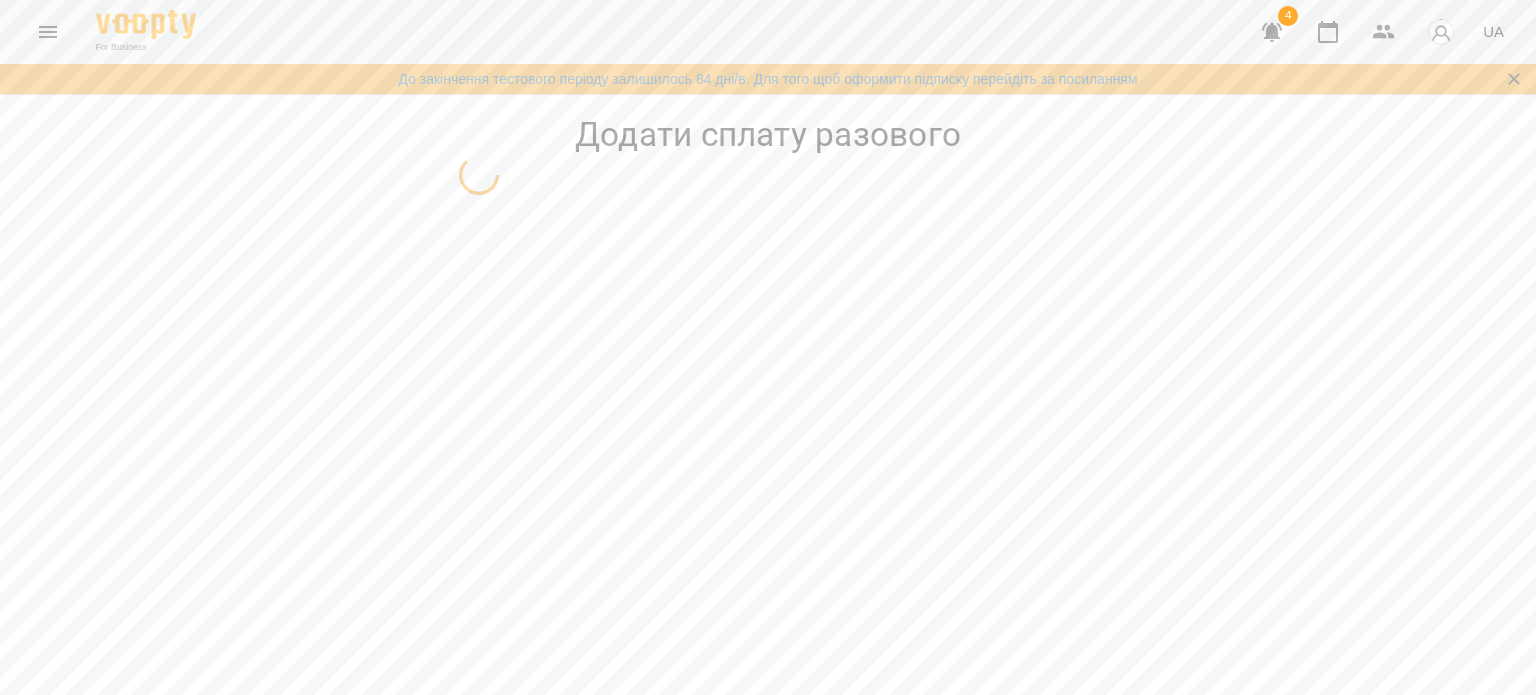 select on "**********" 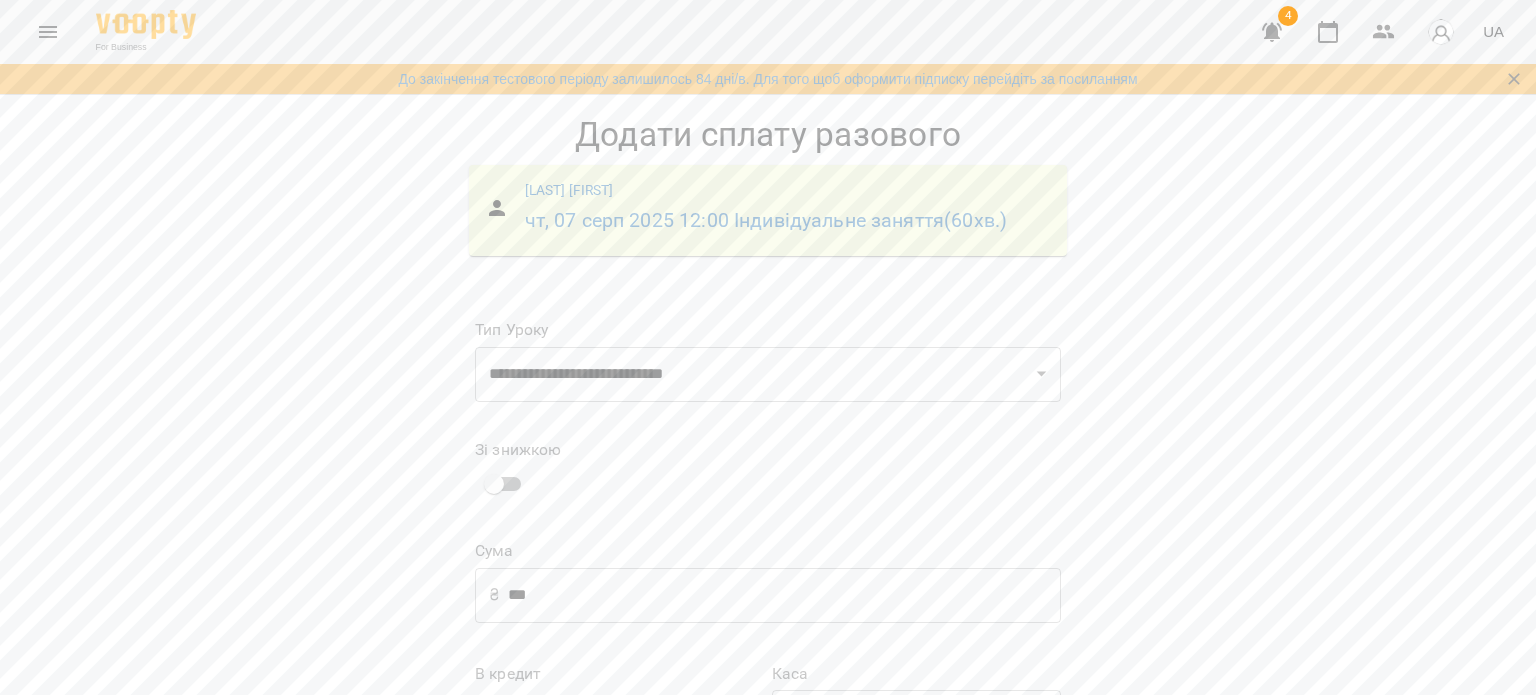 scroll, scrollTop: 0, scrollLeft: 0, axis: both 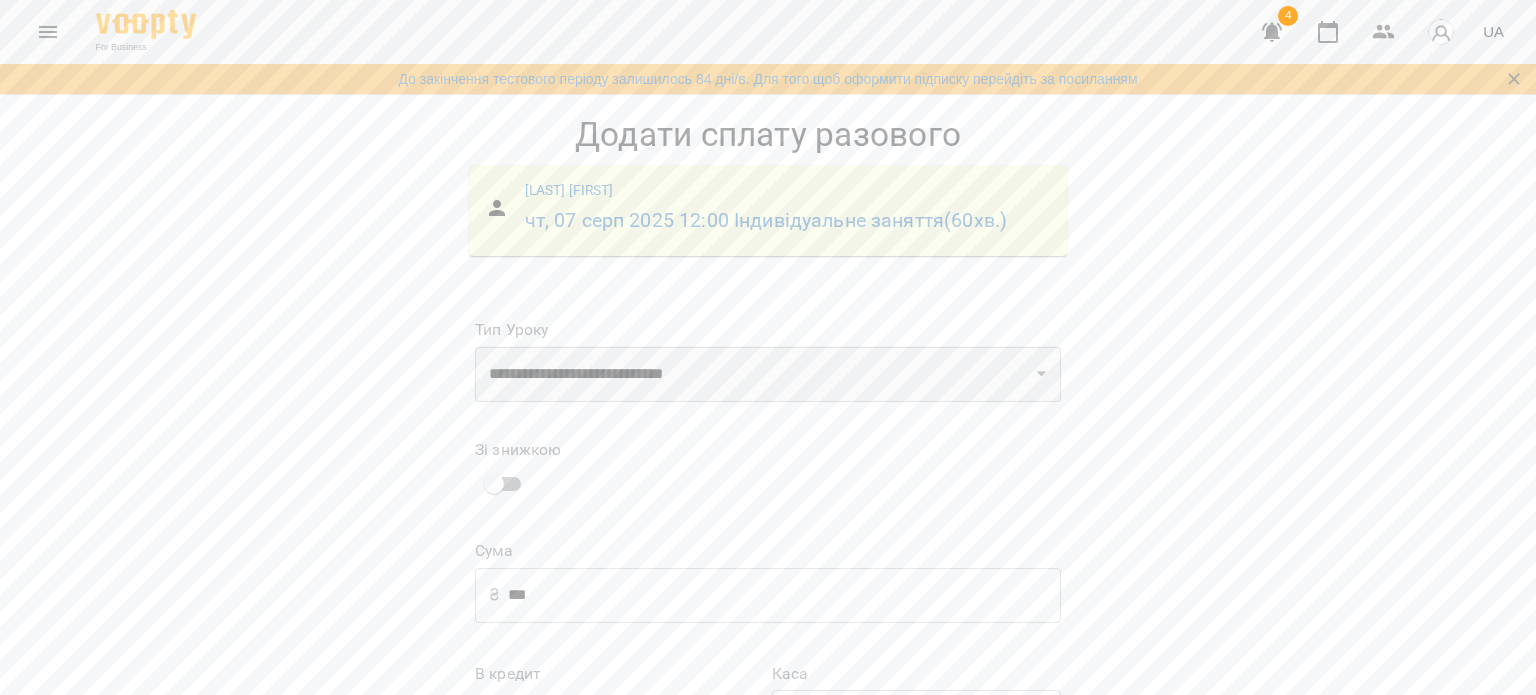 click on "**********" at bounding box center [768, 374] 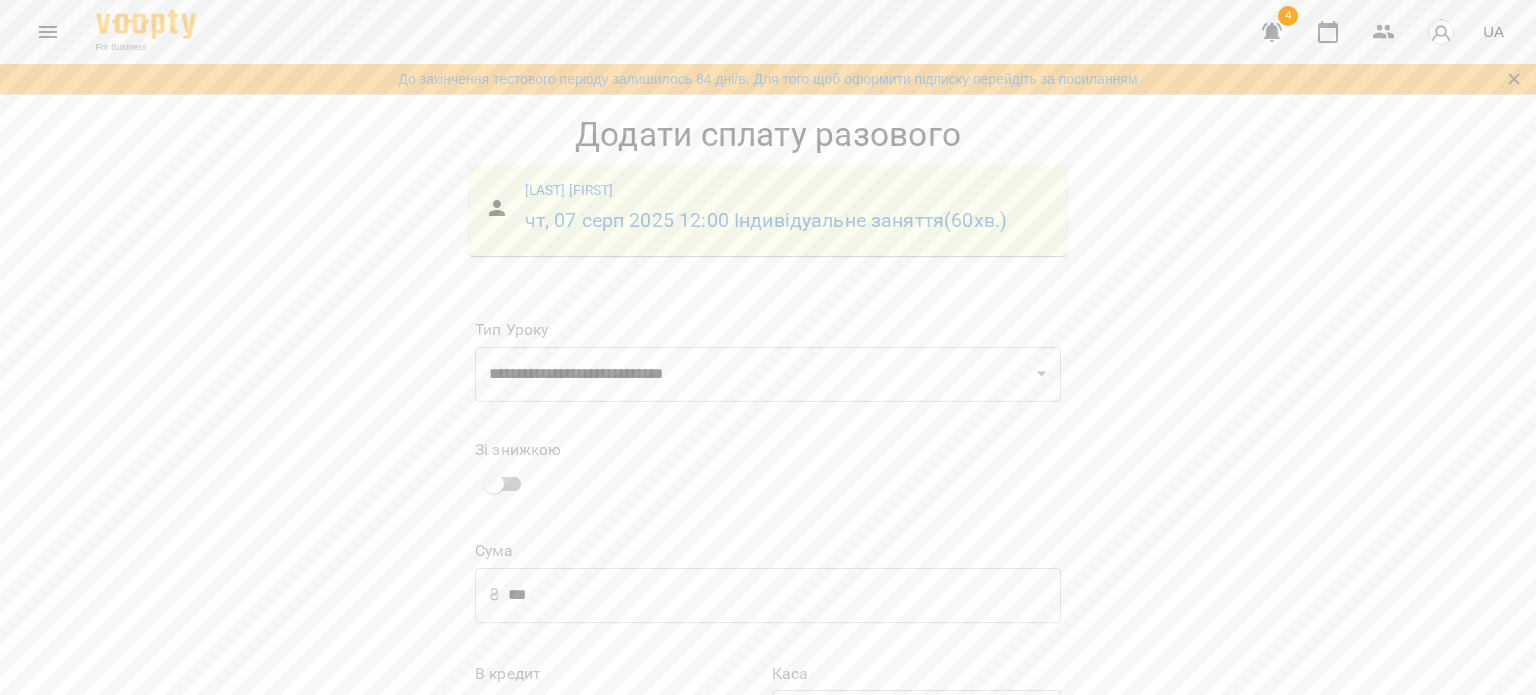 click on "**********" at bounding box center [768, 521] 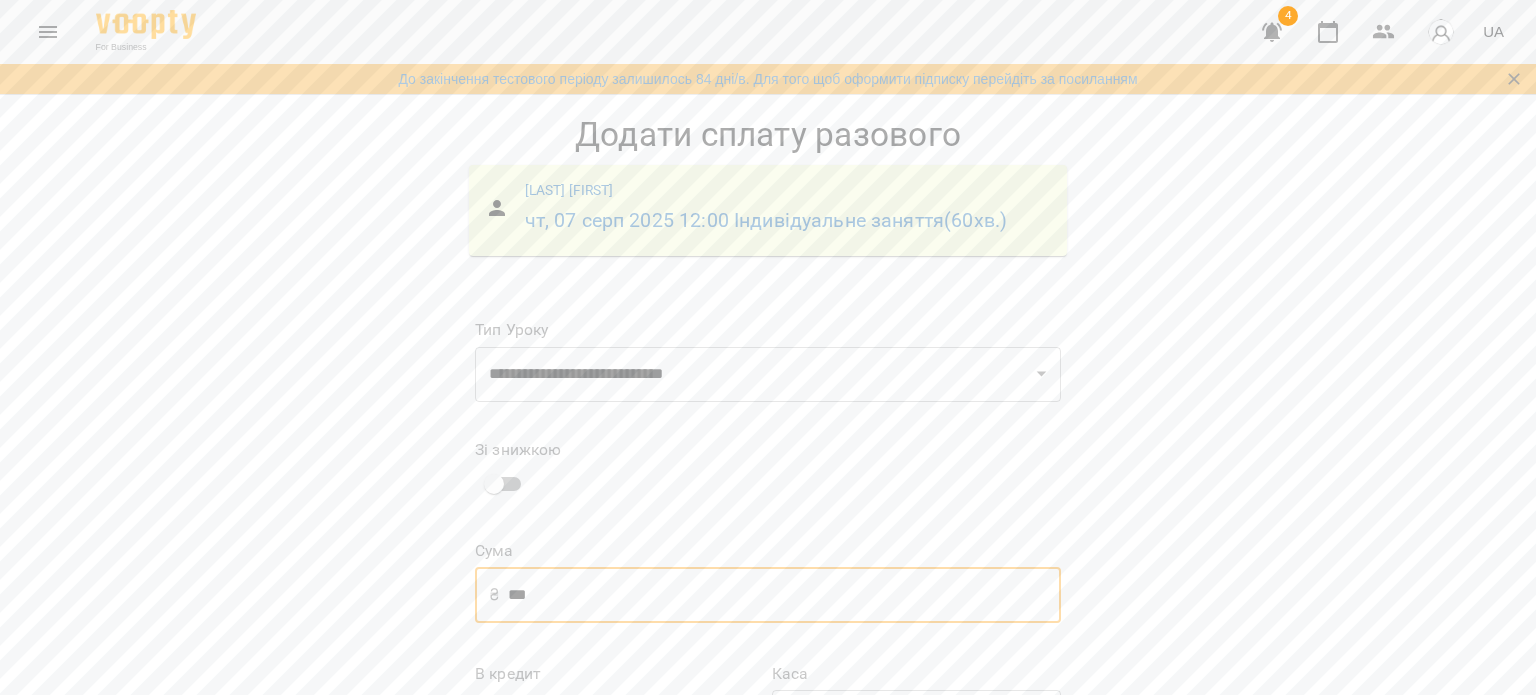 drag, startPoint x: 514, startPoint y: 359, endPoint x: 335, endPoint y: 360, distance: 179.00279 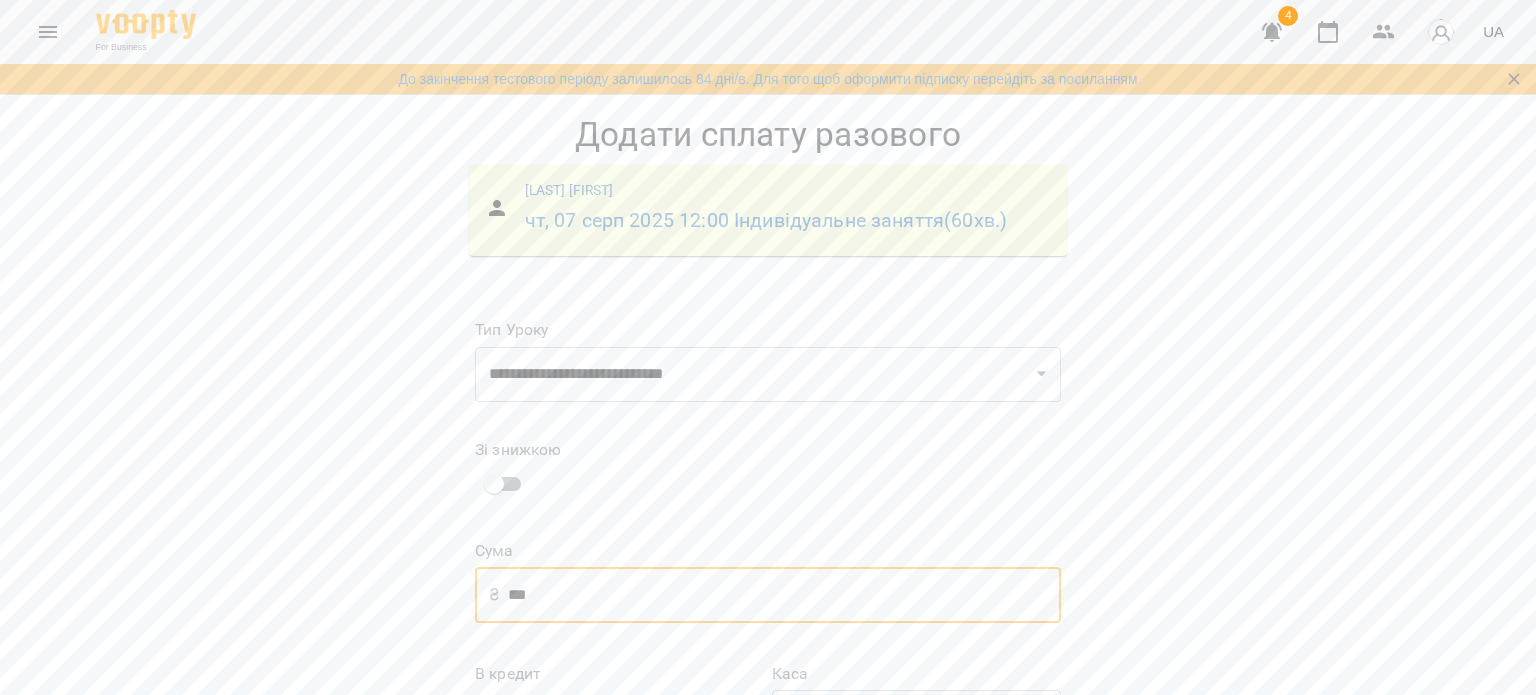 type on "*" 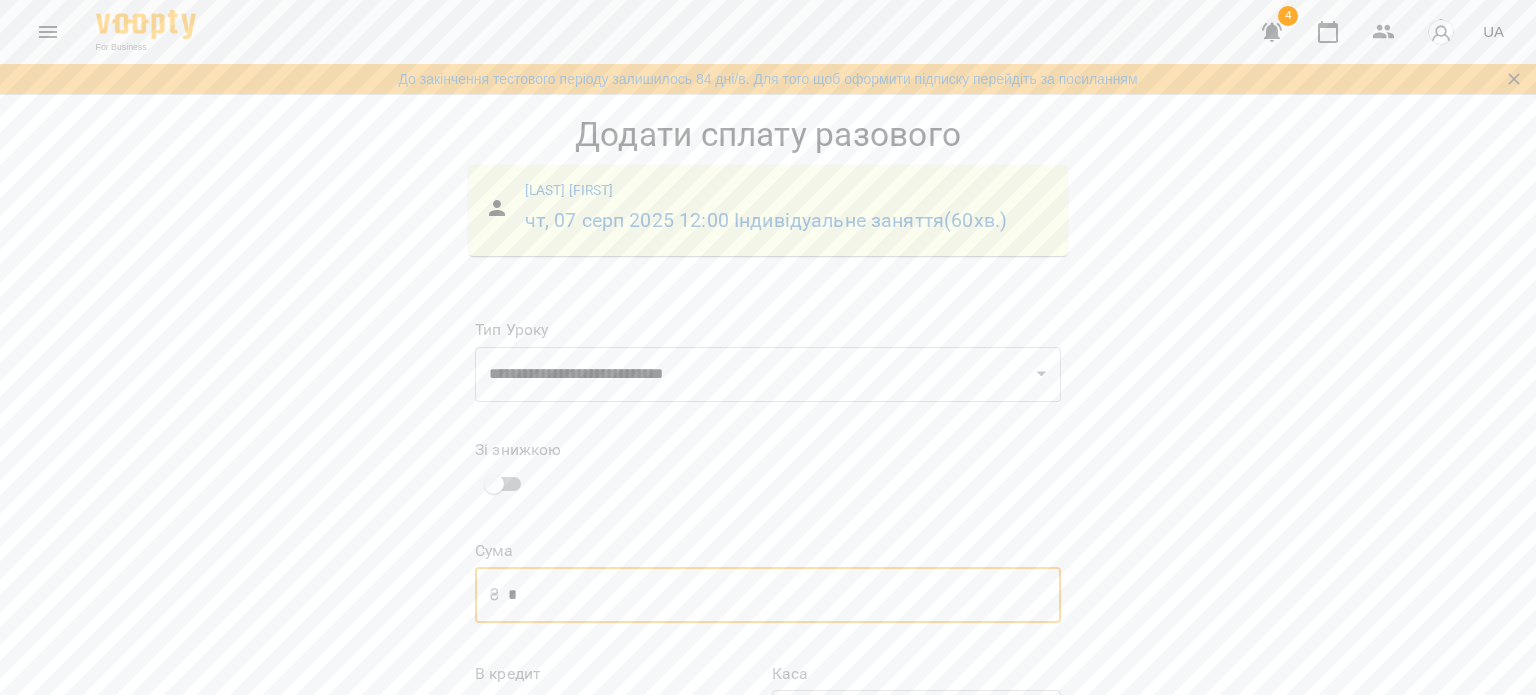 scroll, scrollTop: 80, scrollLeft: 0, axis: vertical 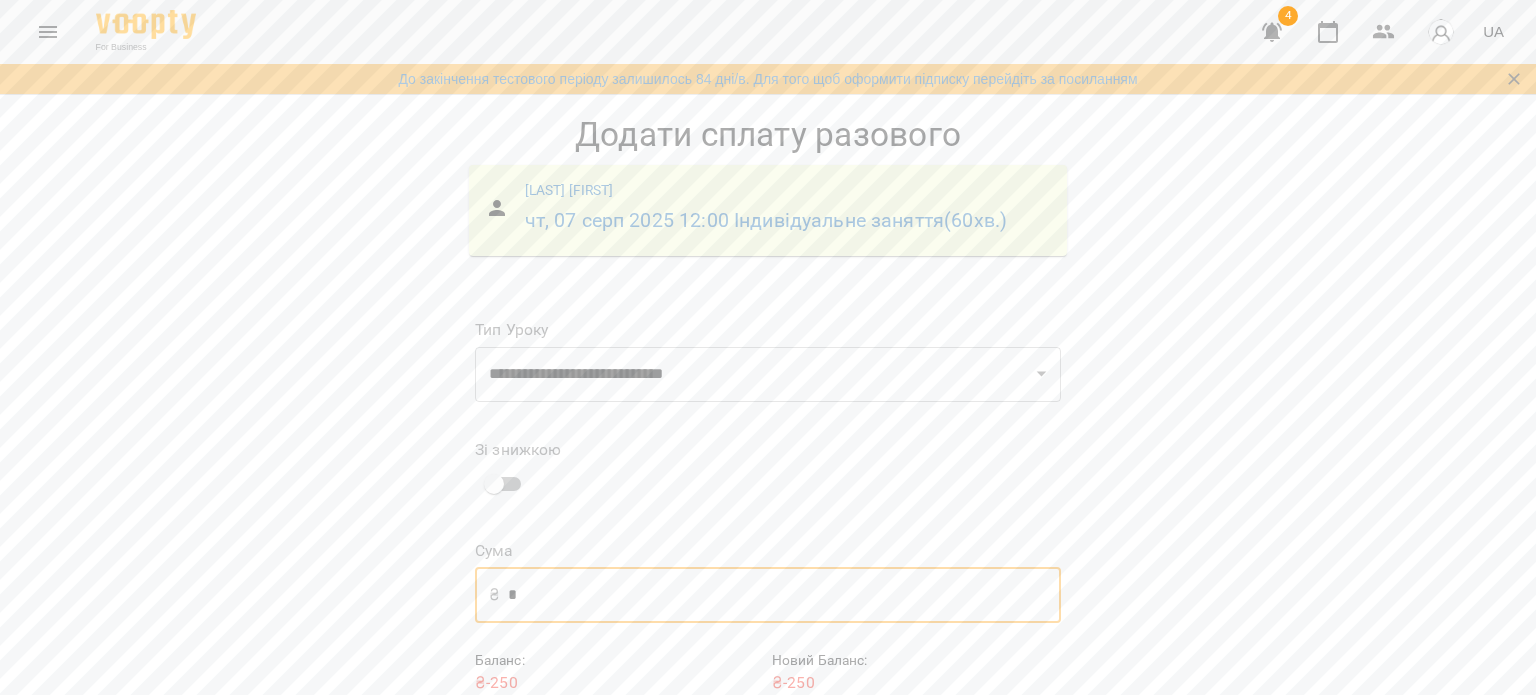 drag, startPoint x: 456, startPoint y: 523, endPoint x: 412, endPoint y: 523, distance: 44 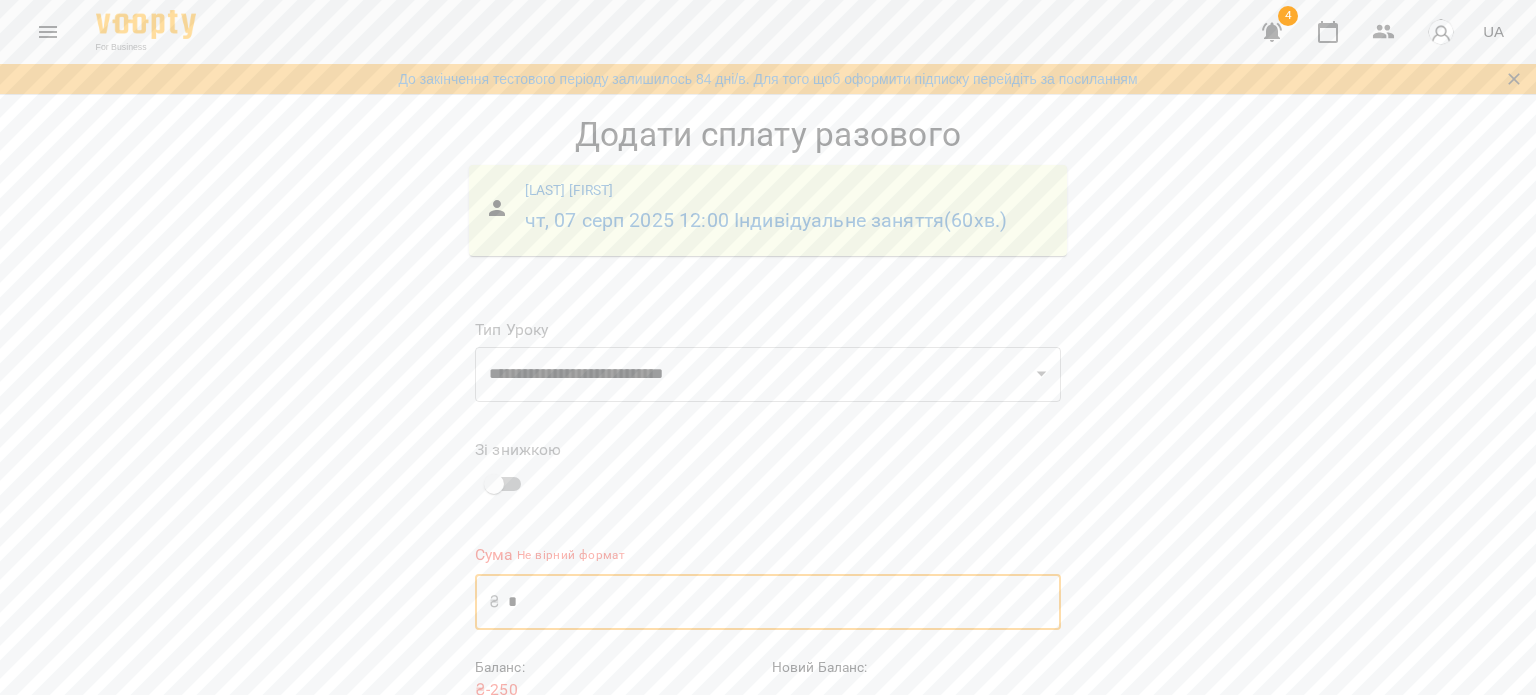 scroll, scrollTop: 248, scrollLeft: 0, axis: vertical 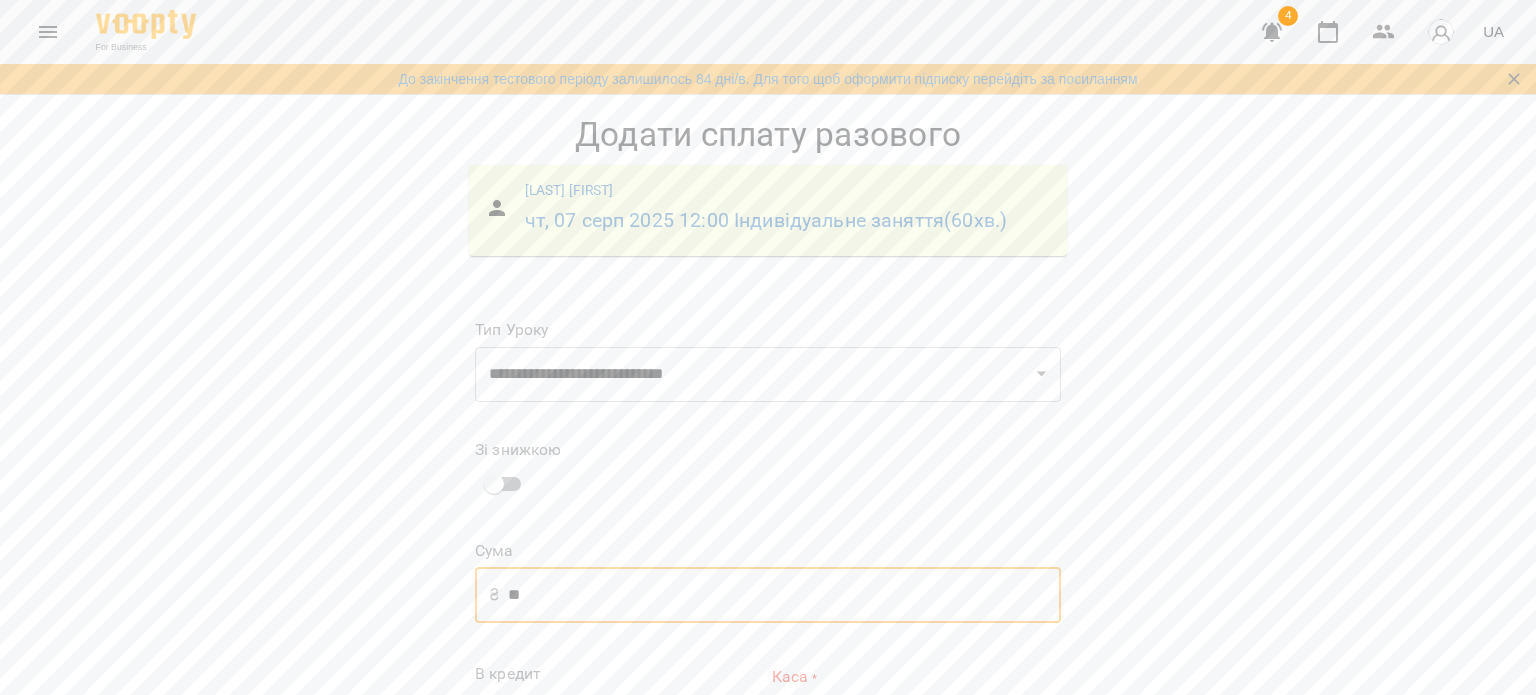 type on "***" 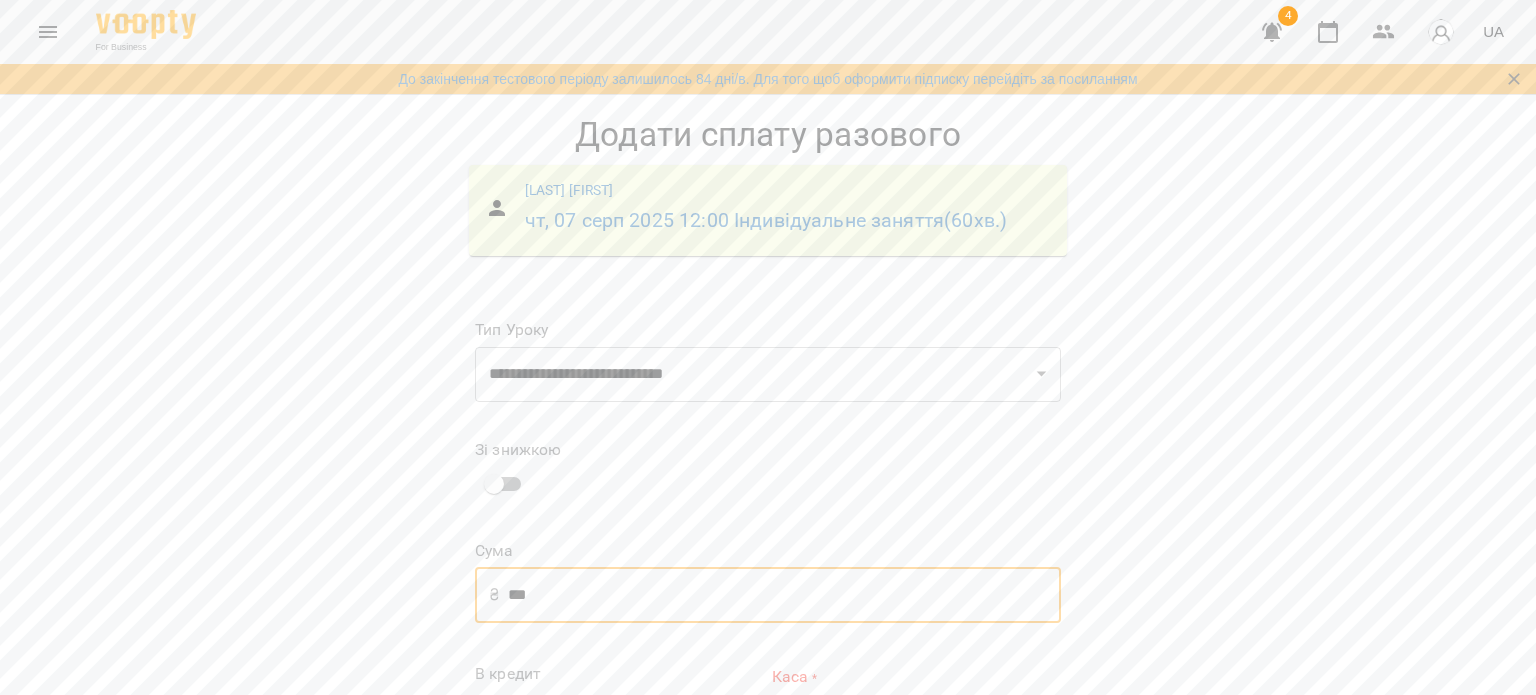 click on "Додати сплату разового" at bounding box center [934, 899] 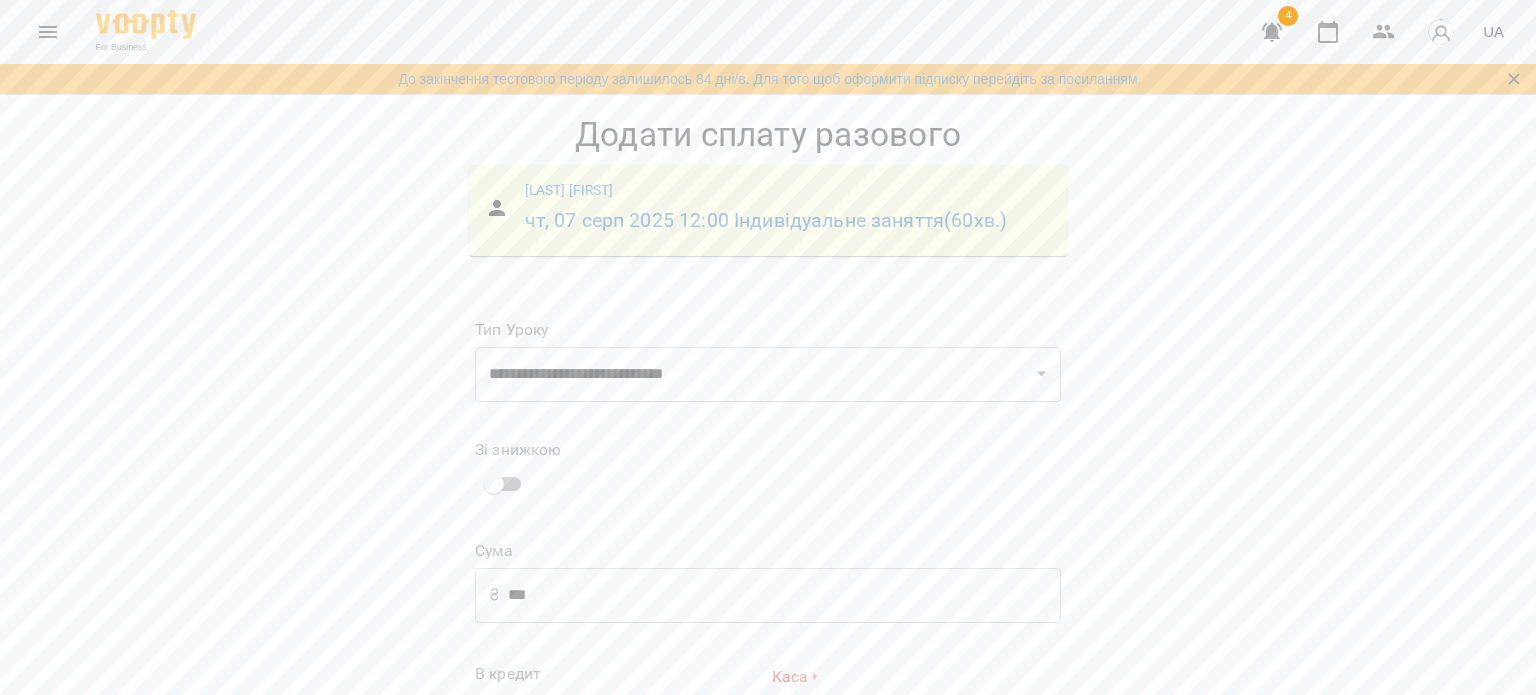 click on "**********" at bounding box center (916, 724) 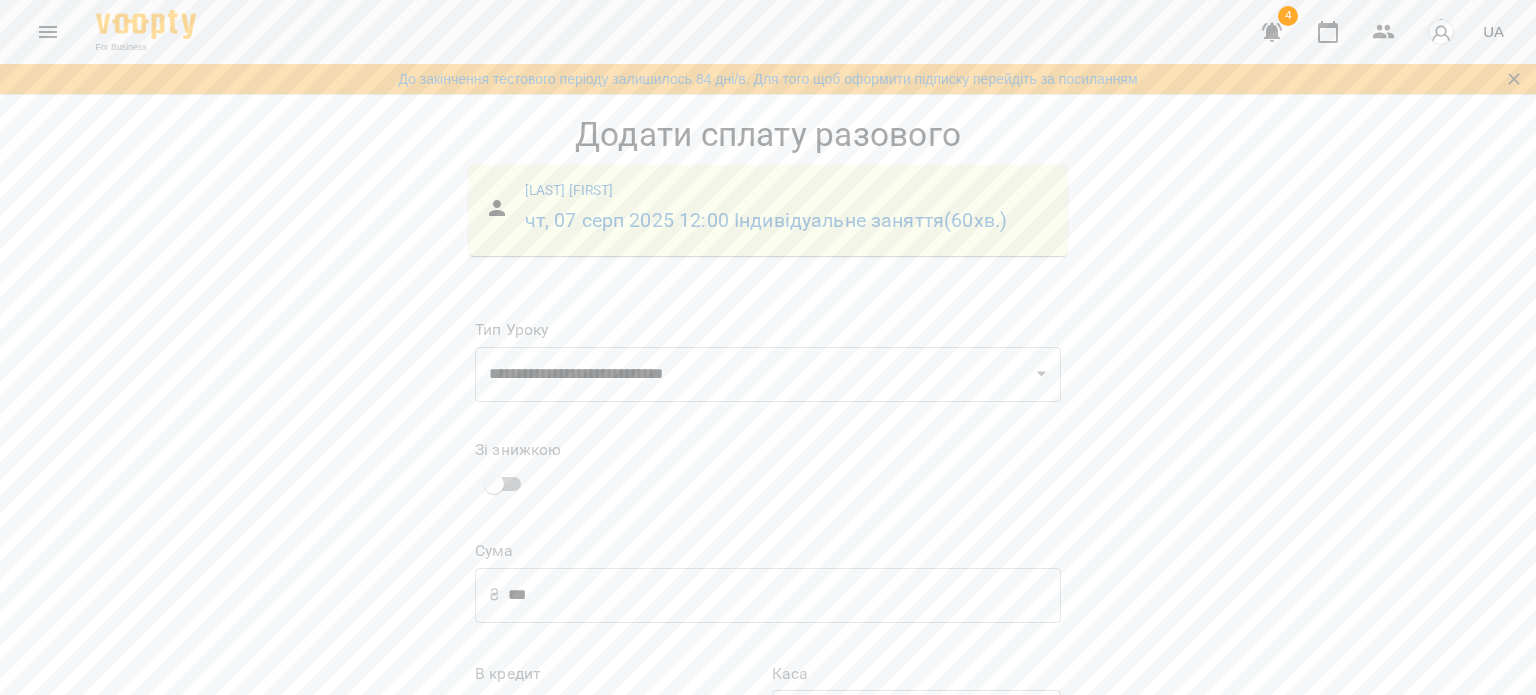 click on "Додати сплату разового" at bounding box center [934, 892] 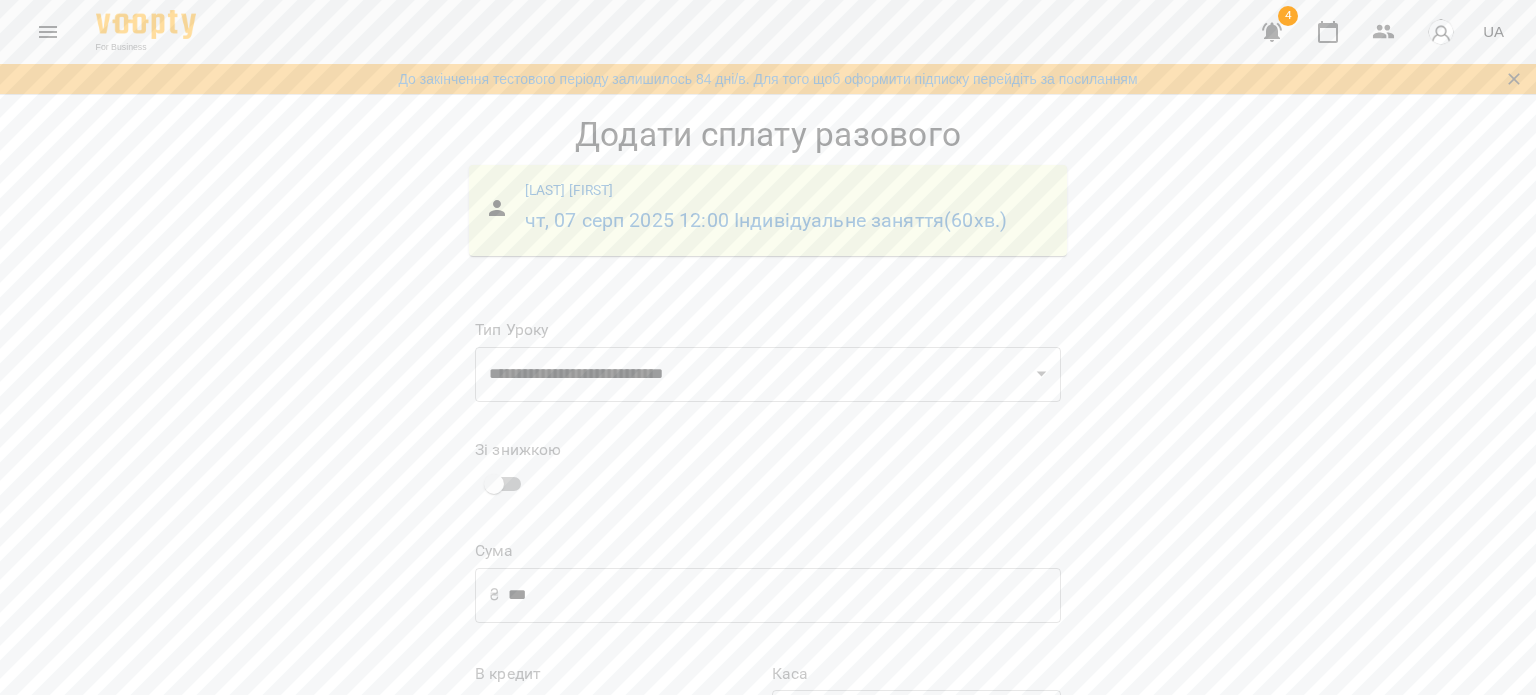 scroll, scrollTop: 0, scrollLeft: 0, axis: both 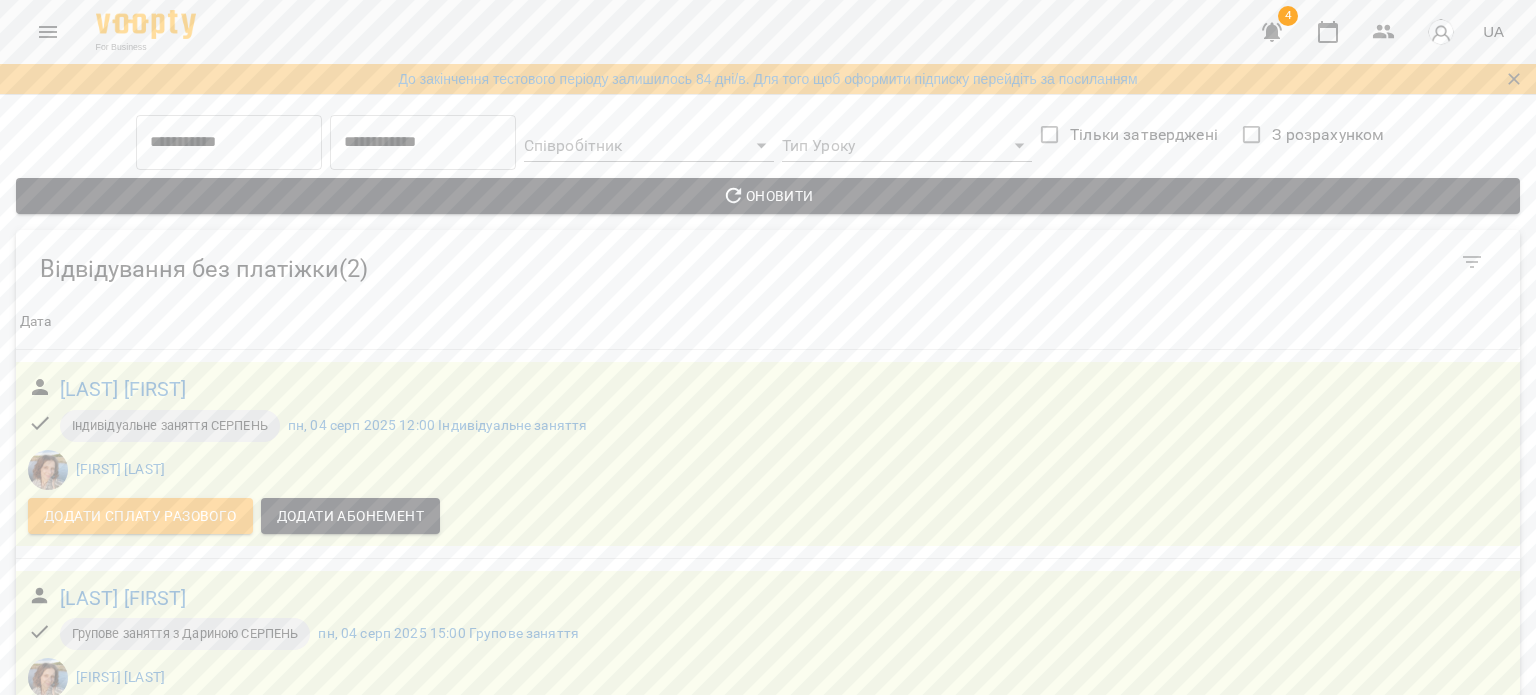 click 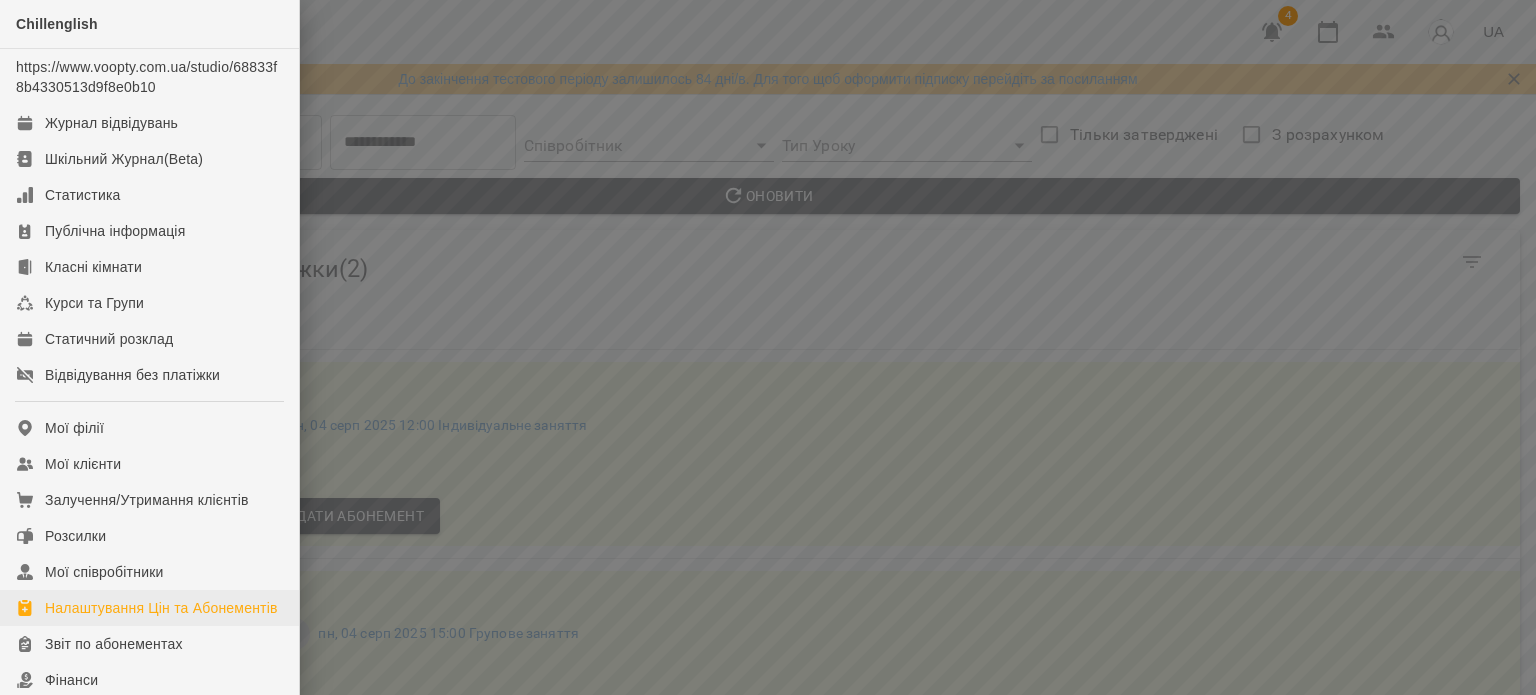 scroll, scrollTop: 100, scrollLeft: 0, axis: vertical 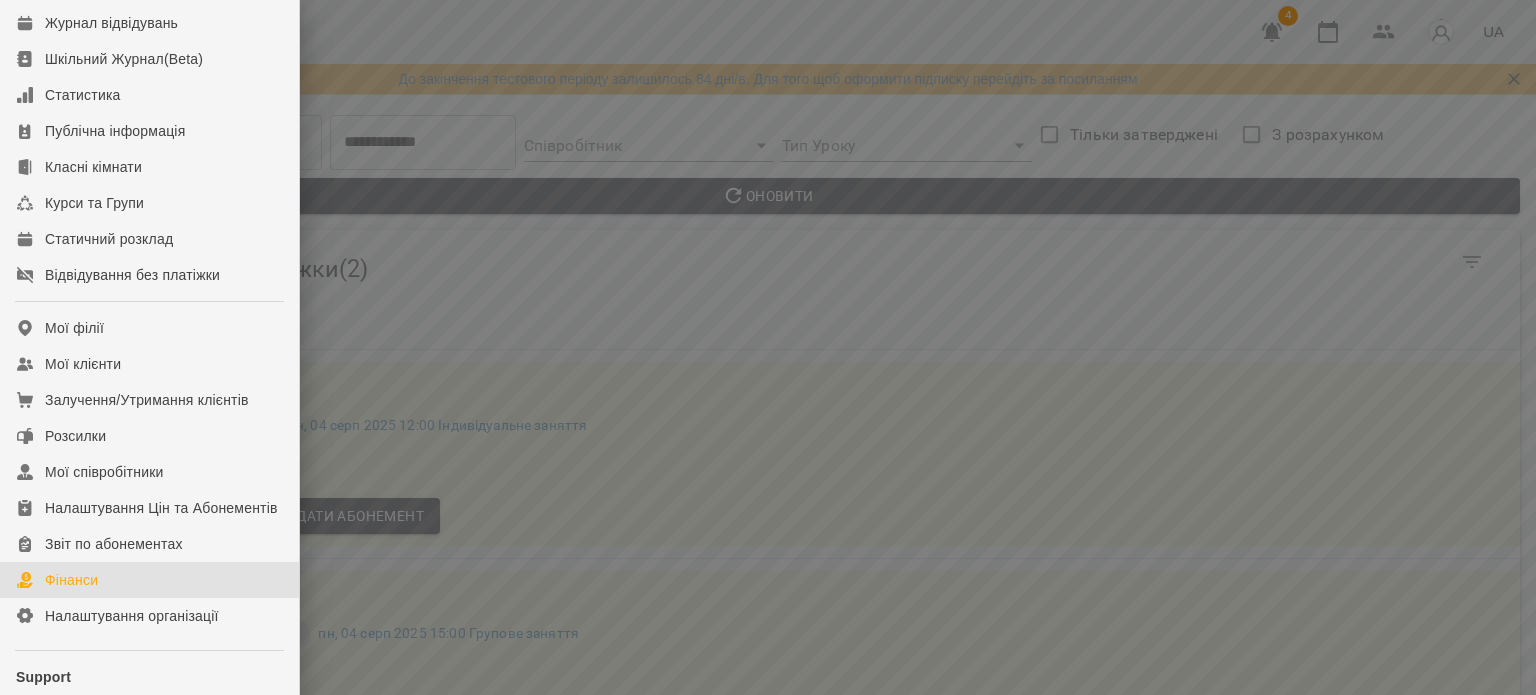 click on "Фінанси" at bounding box center [149, 580] 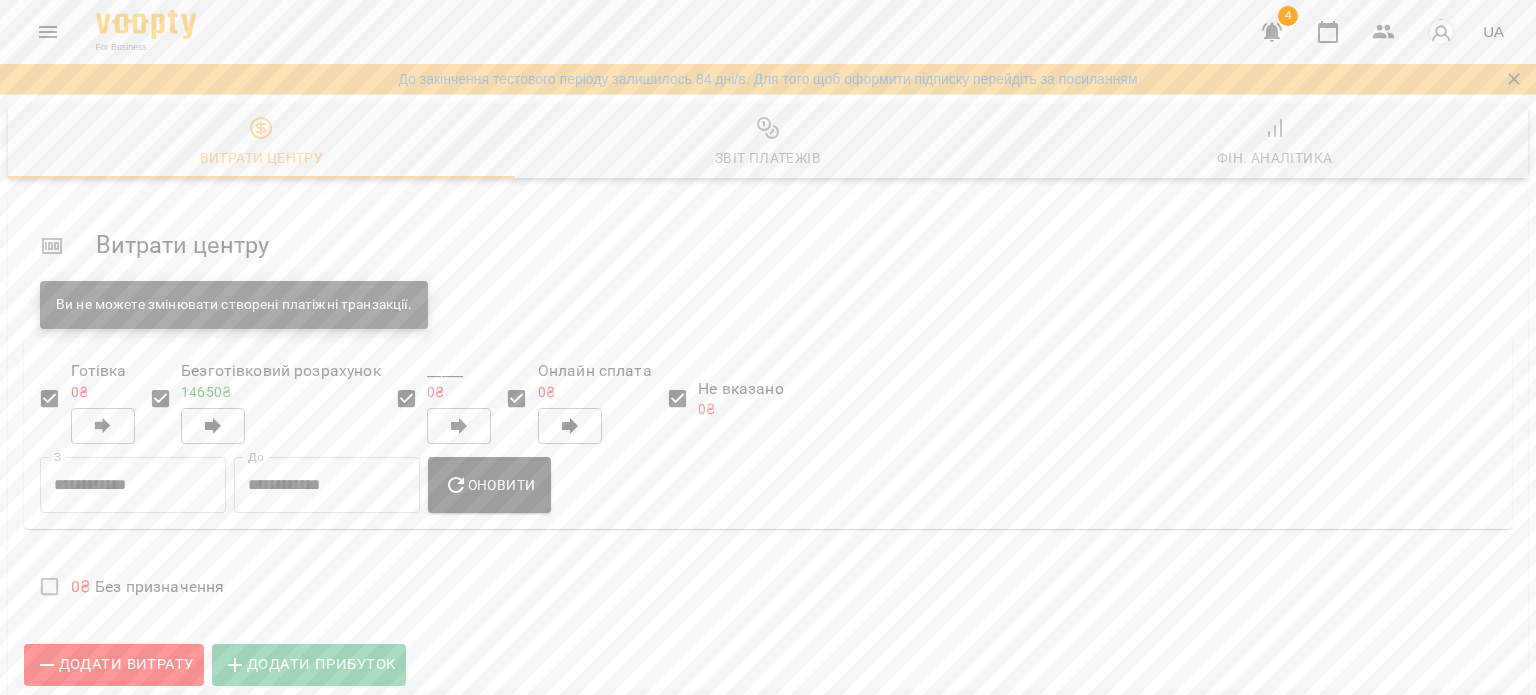 scroll, scrollTop: 0, scrollLeft: 0, axis: both 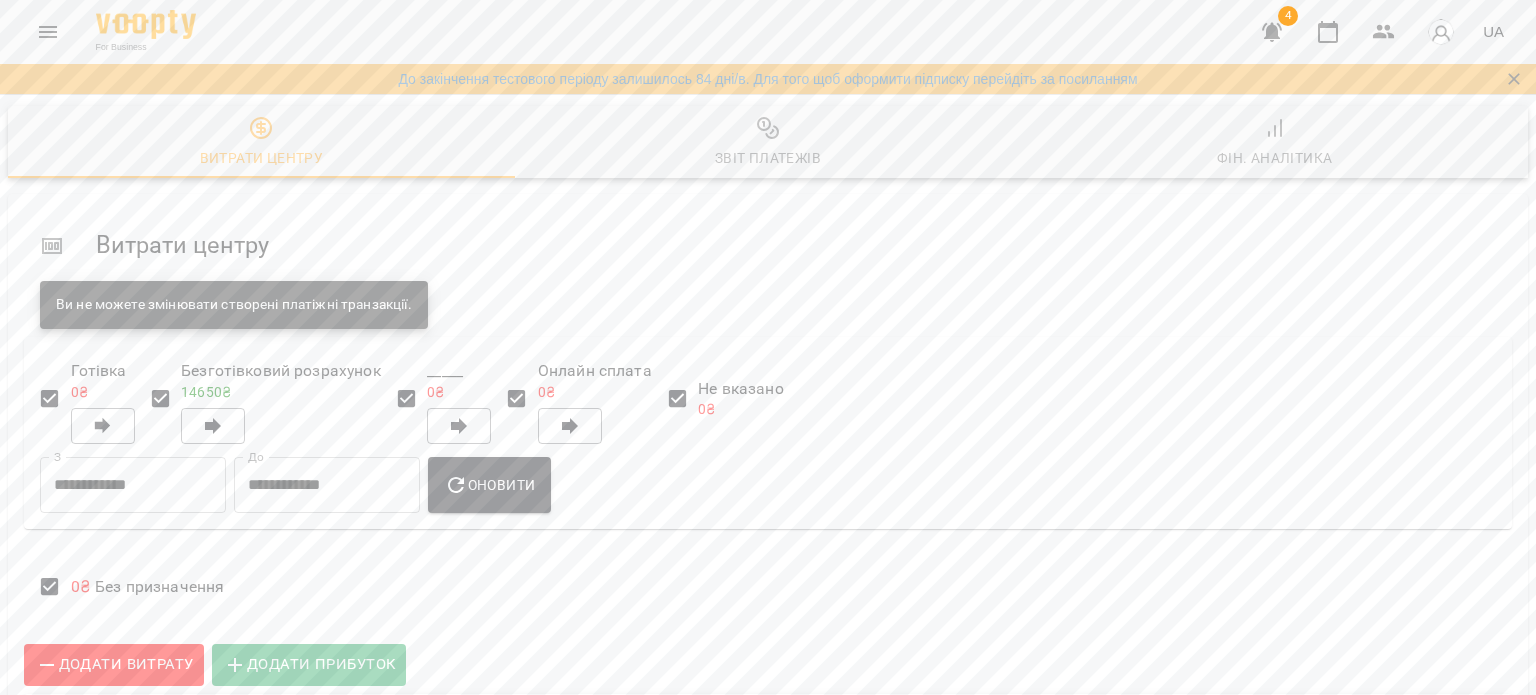 click on "Звіт платежів" at bounding box center [768, 158] 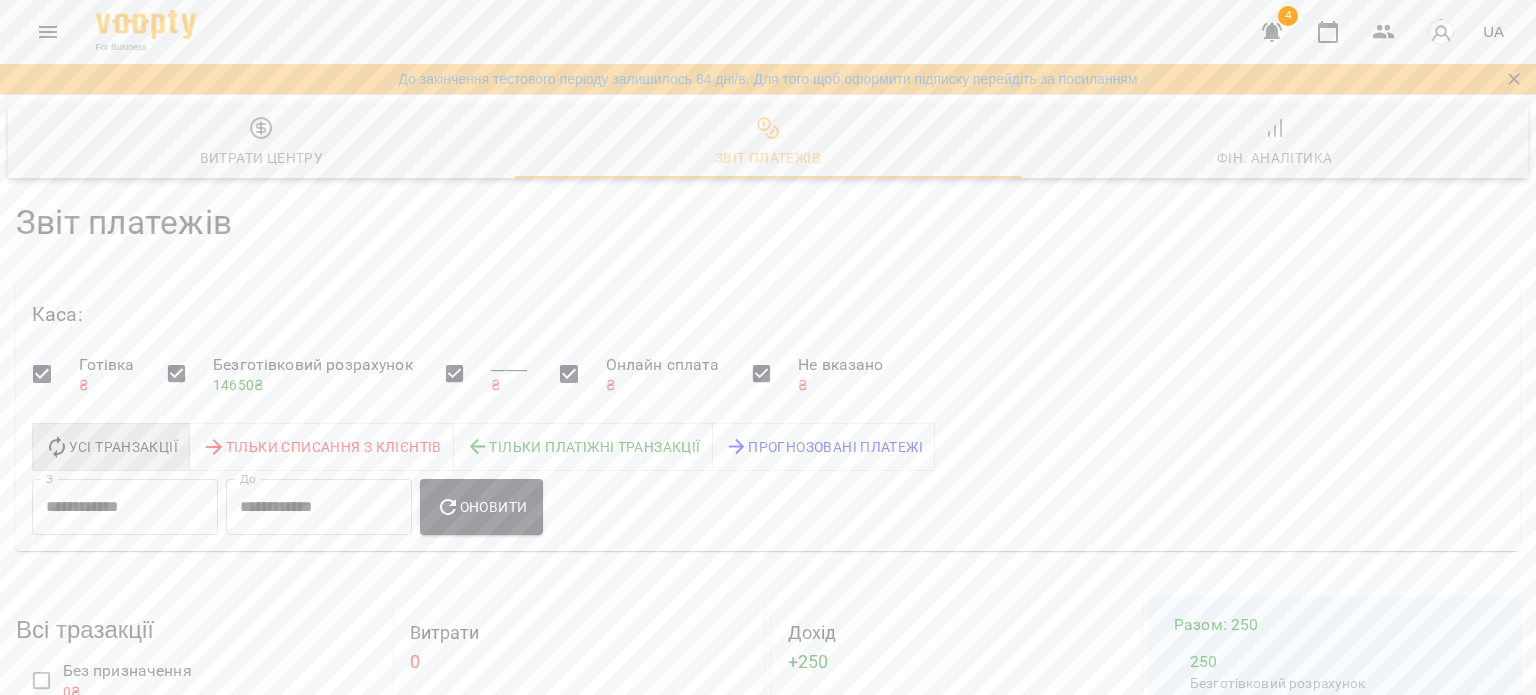 scroll, scrollTop: 0, scrollLeft: 0, axis: both 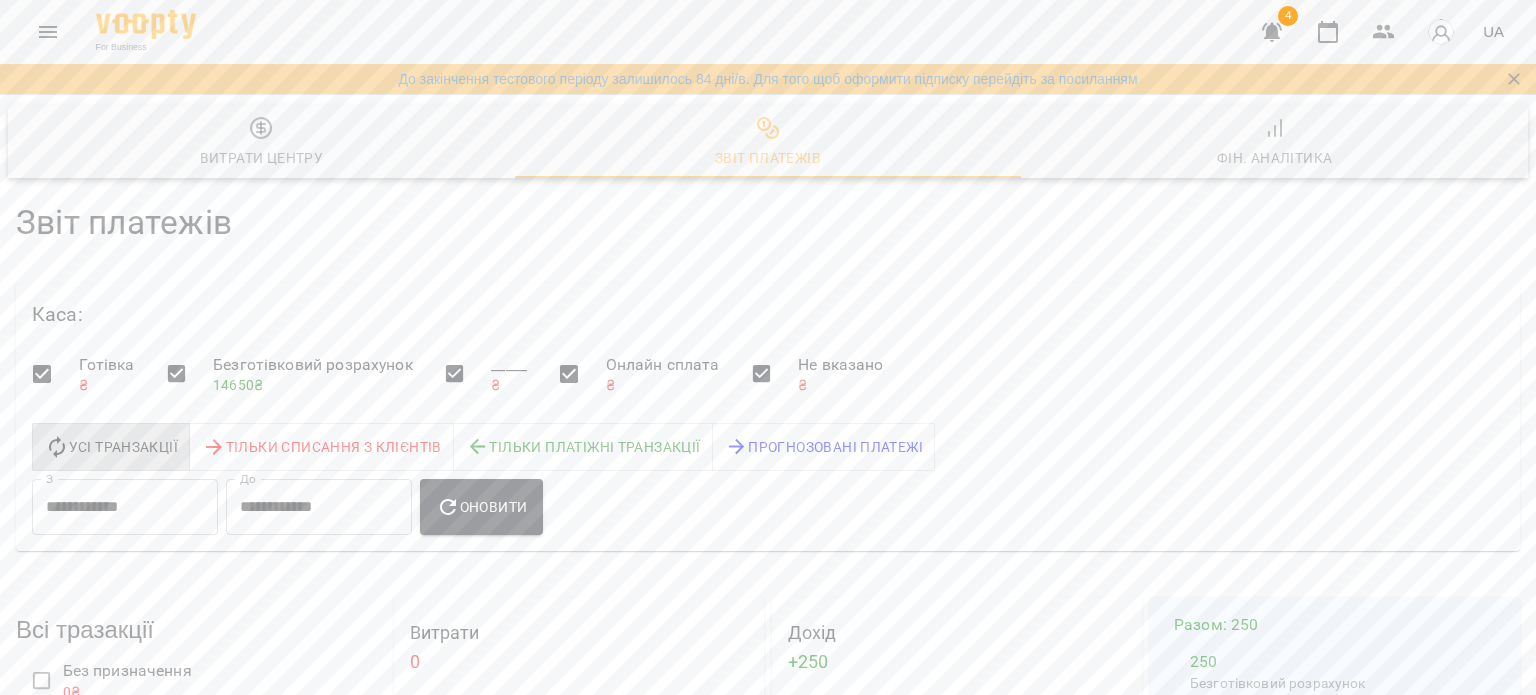 click on "Усі Транзакції" at bounding box center [111, 447] 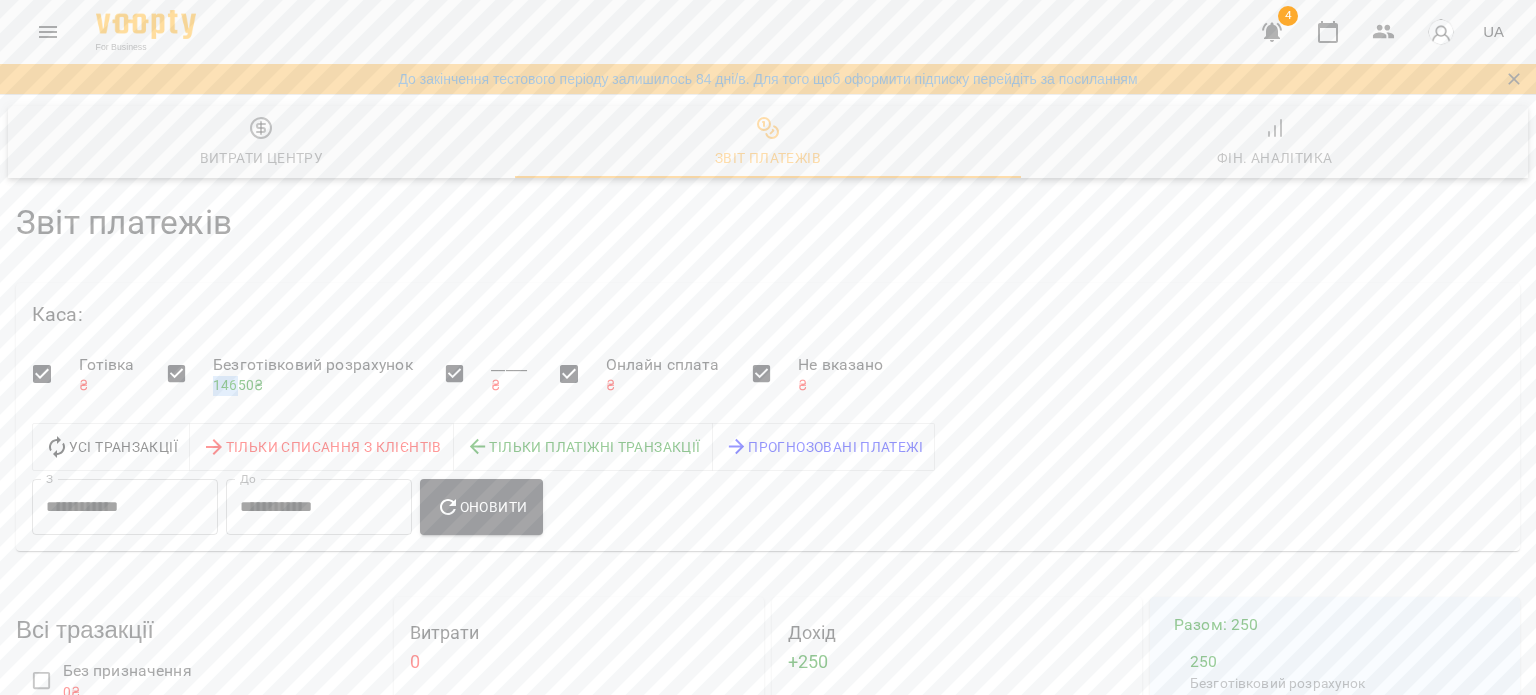 drag, startPoint x: 239, startPoint y: 385, endPoint x: 212, endPoint y: 385, distance: 27 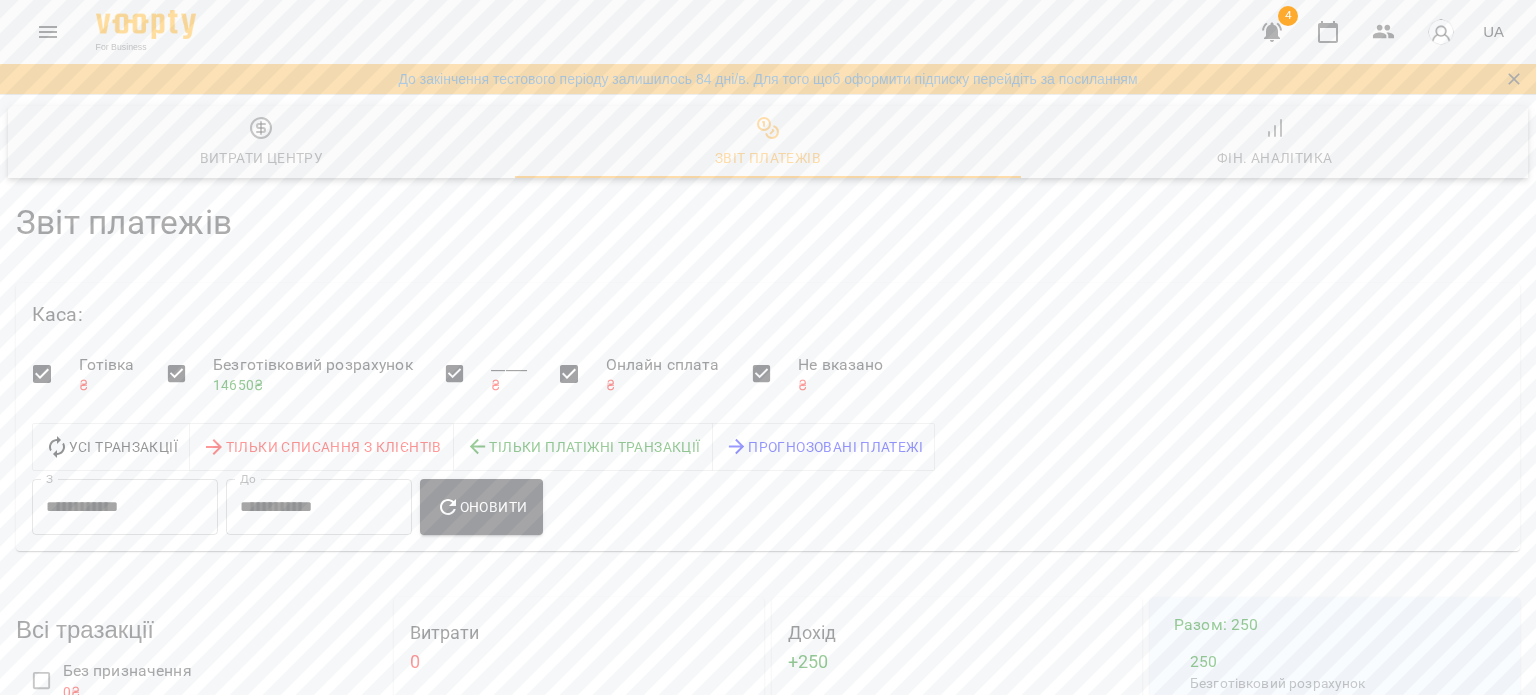 click on "Безготівковий розрахунок 14650 ₴" at bounding box center (313, 374) 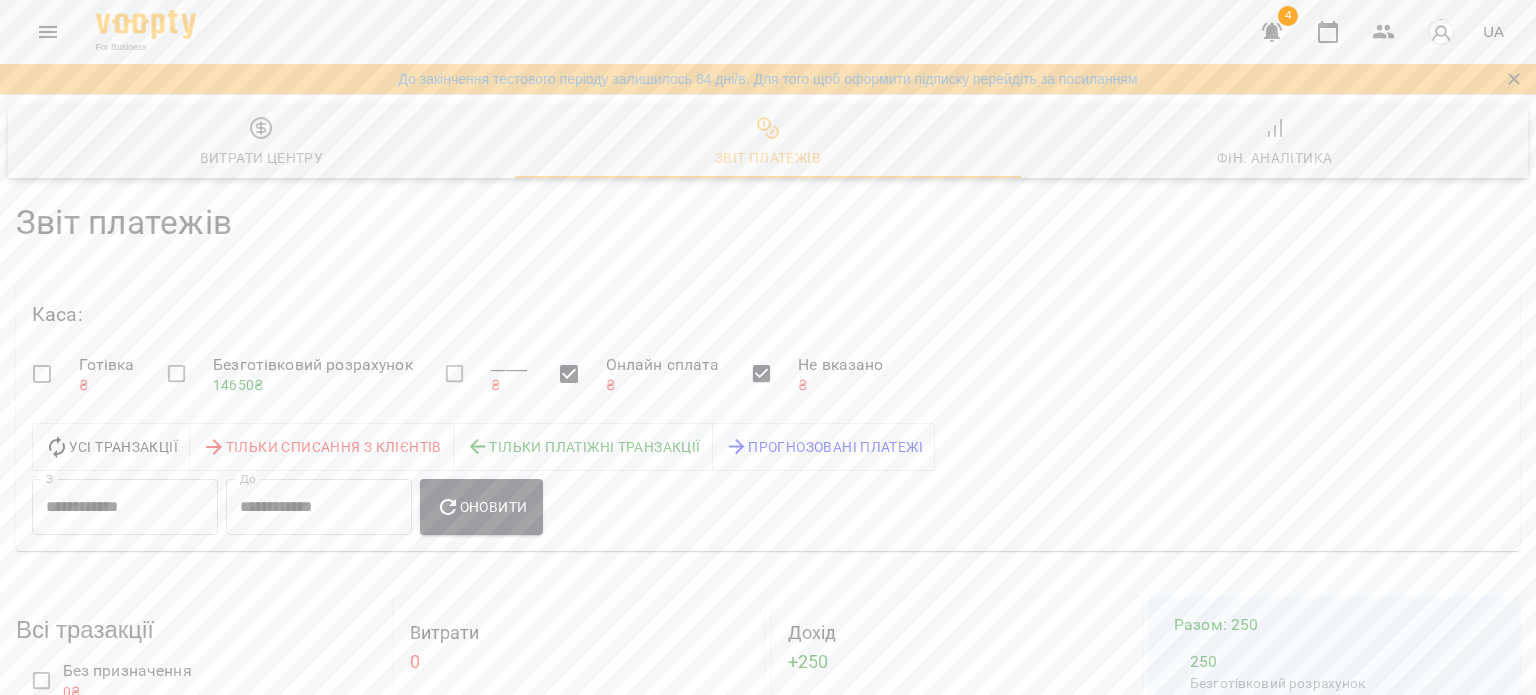 drag, startPoint x: 526, startPoint y: 377, endPoint x: 537, endPoint y: 375, distance: 11.18034 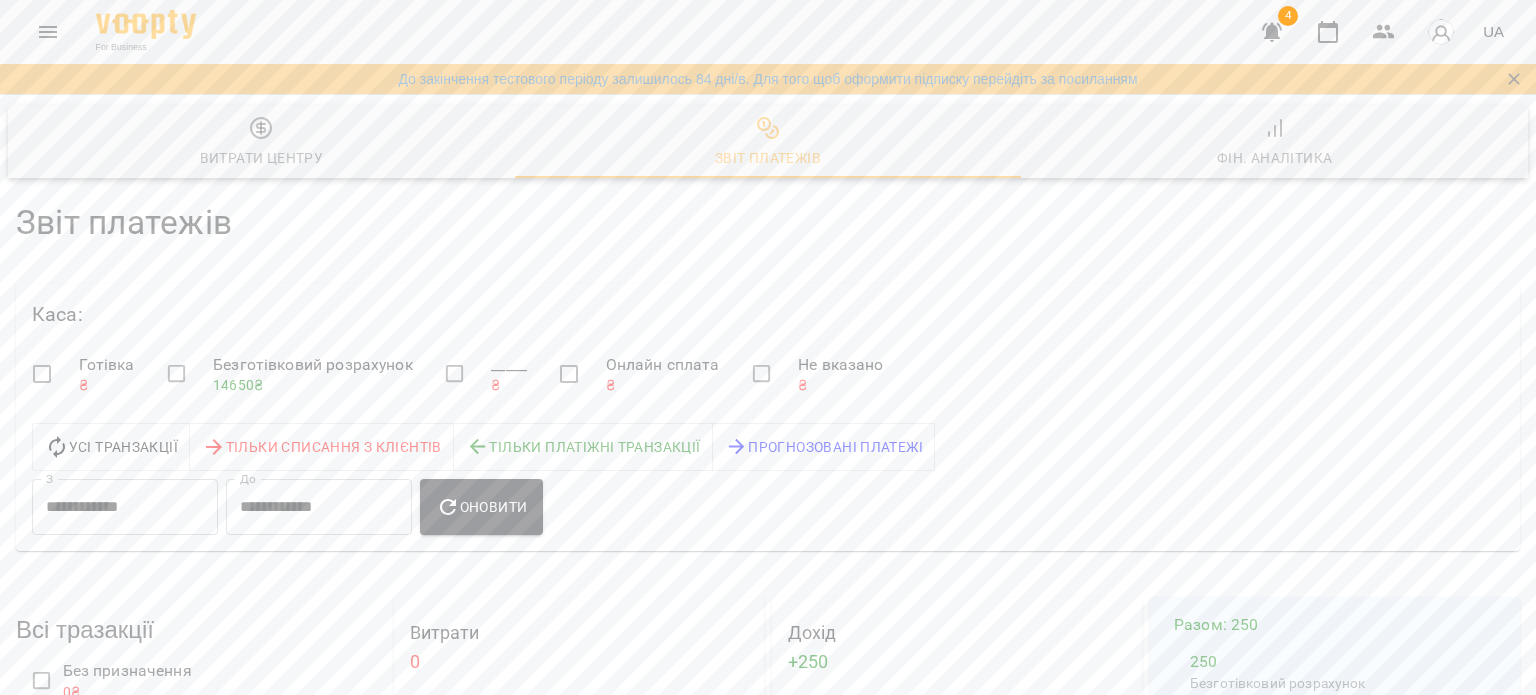 click on "Безготівковий розрахунок" at bounding box center [313, 365] 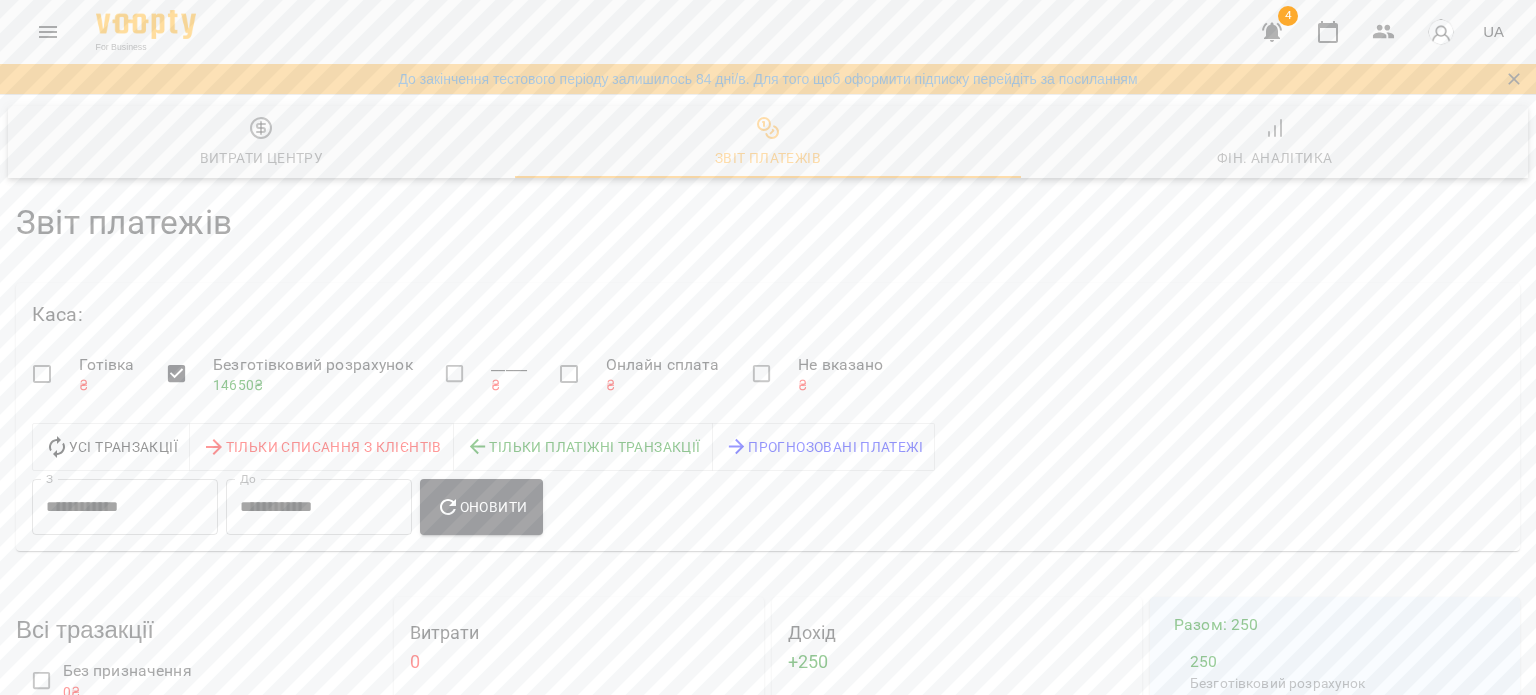 click on "Оновити" at bounding box center (481, 507) 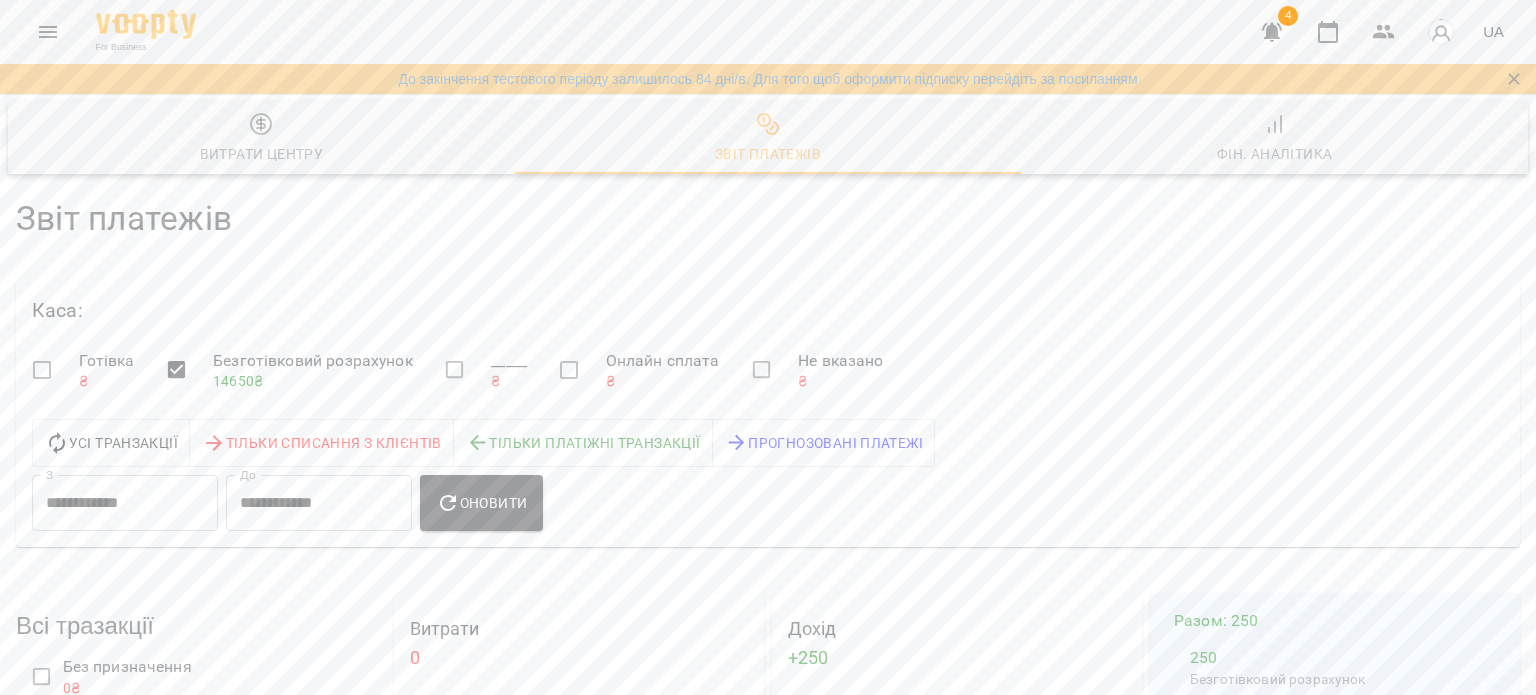 scroll, scrollTop: 0, scrollLeft: 0, axis: both 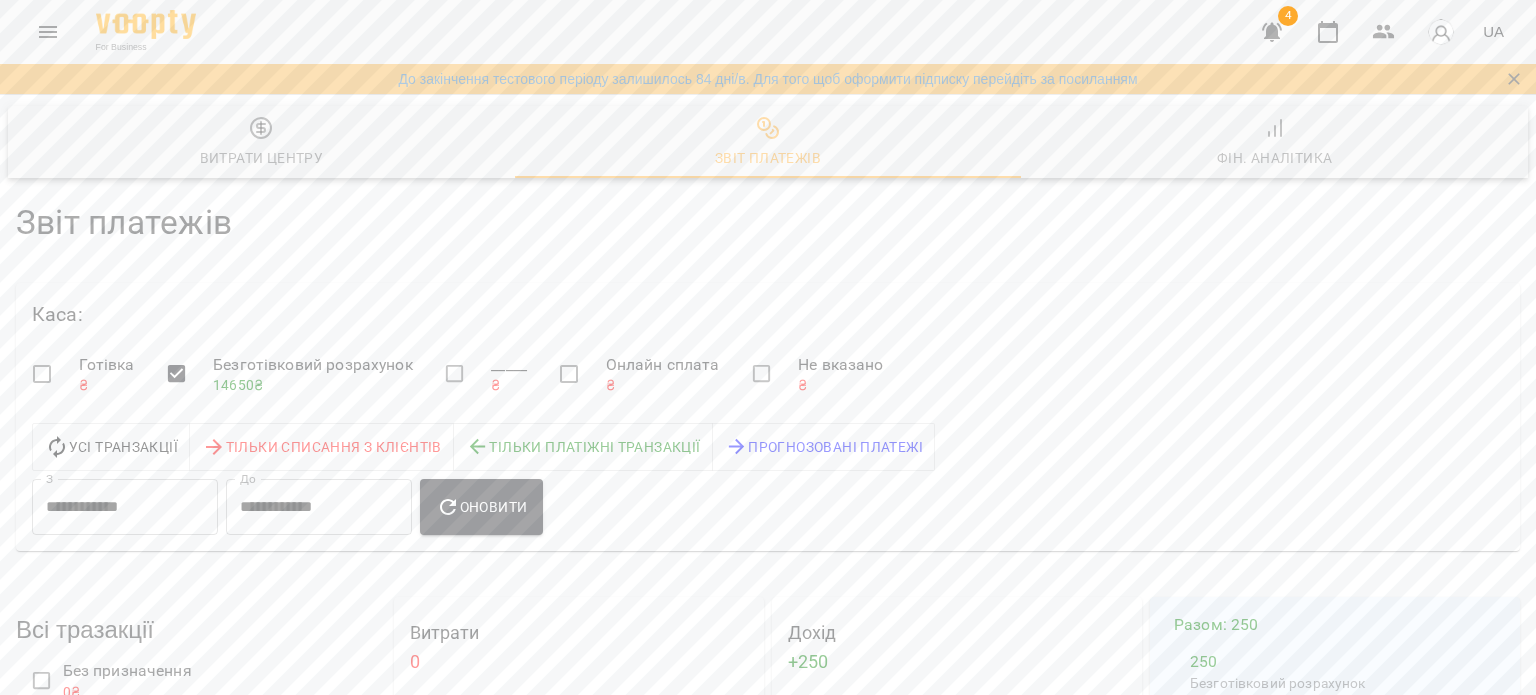 click on "Витрати центру" at bounding box center (261, 143) 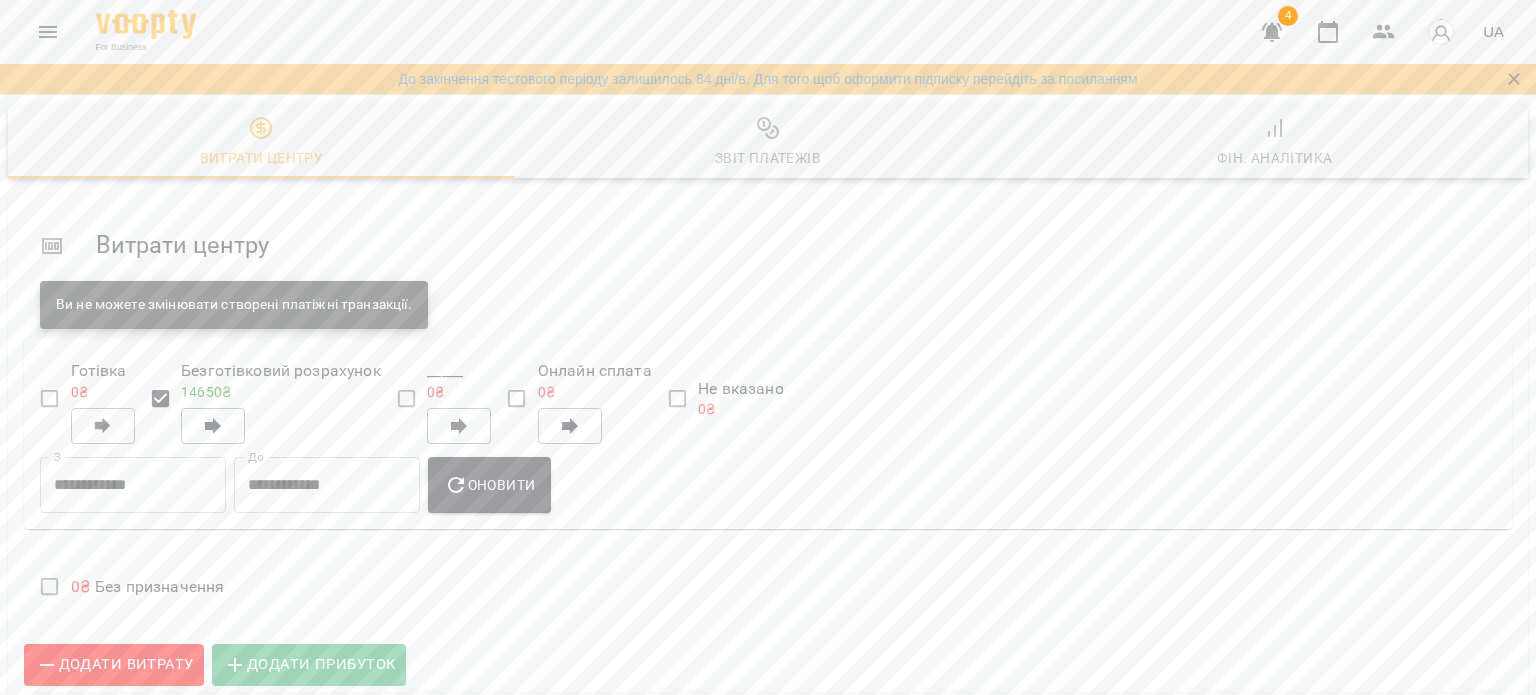scroll, scrollTop: 0, scrollLeft: 0, axis: both 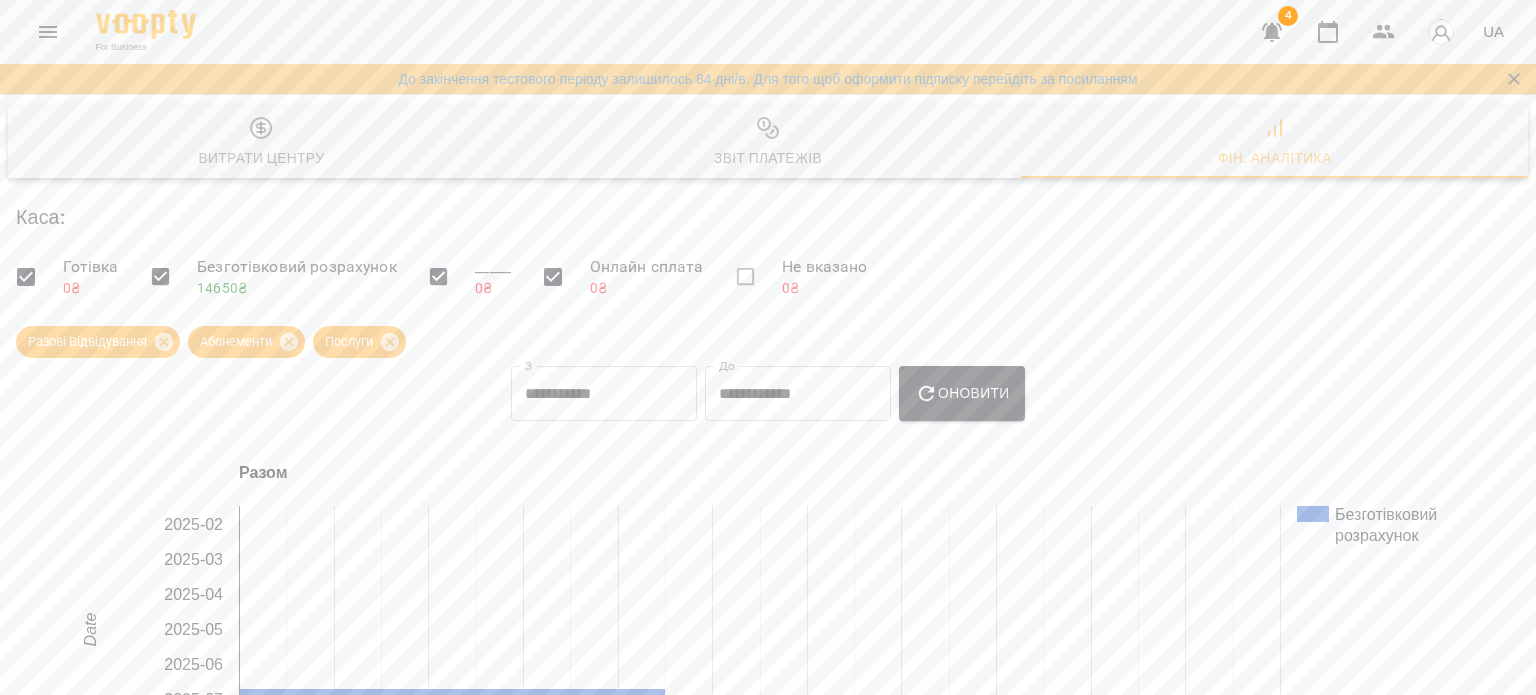 click on "For Business 4 UA" at bounding box center (768, 32) 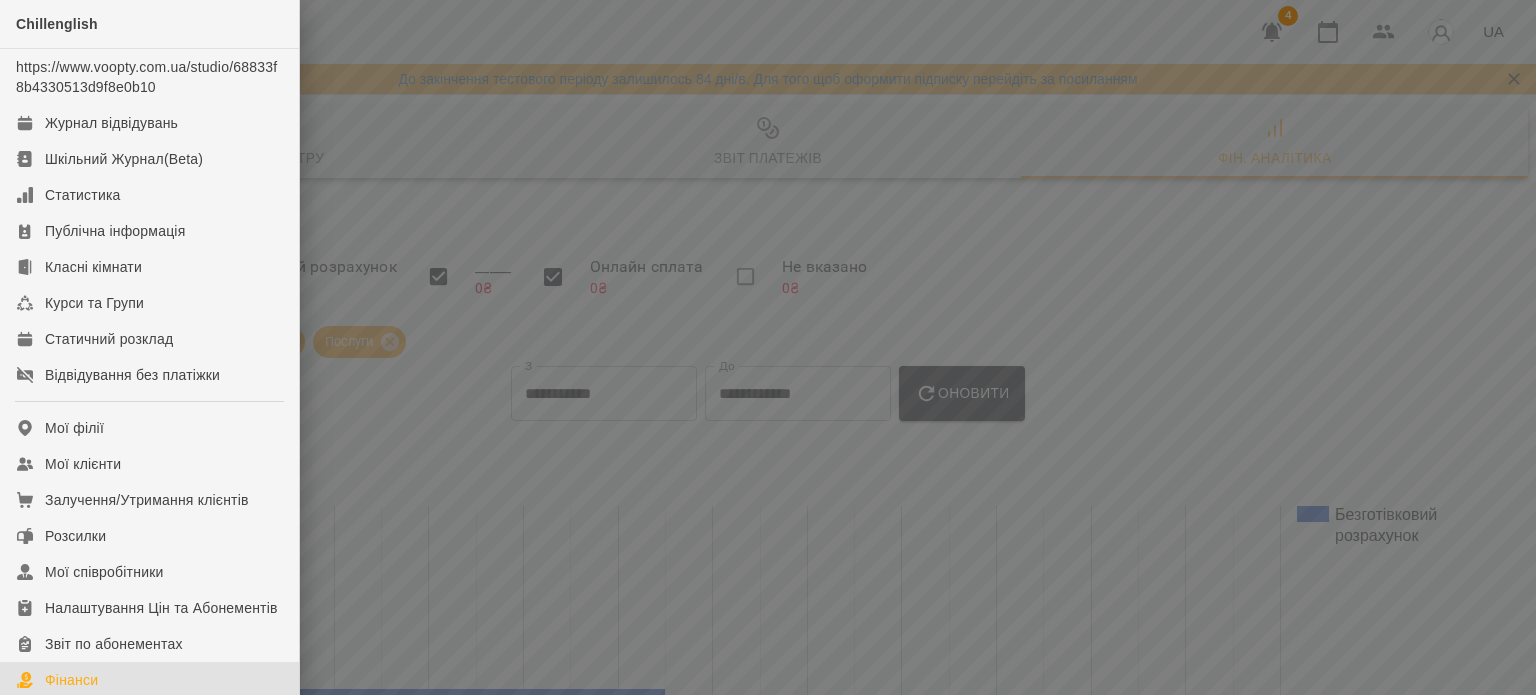 click at bounding box center [768, 347] 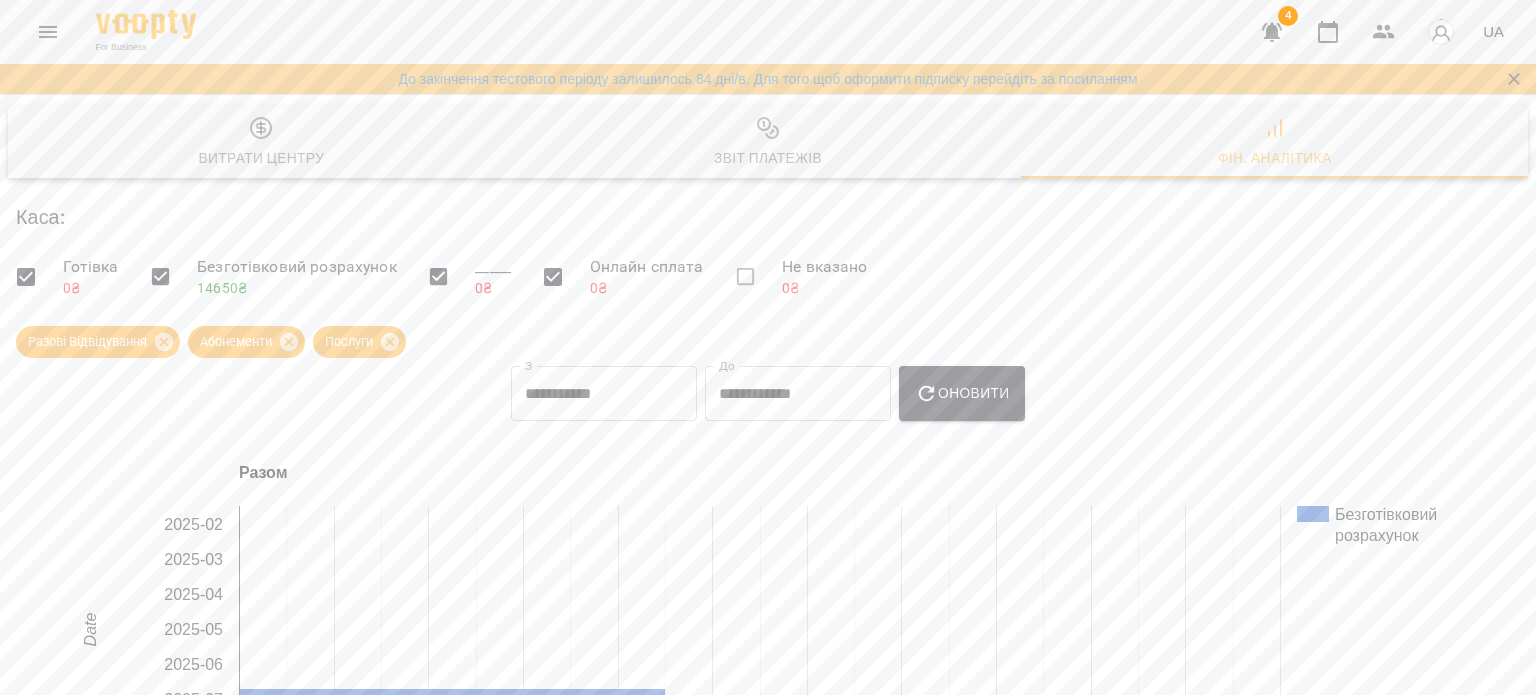 scroll, scrollTop: 965, scrollLeft: 0, axis: vertical 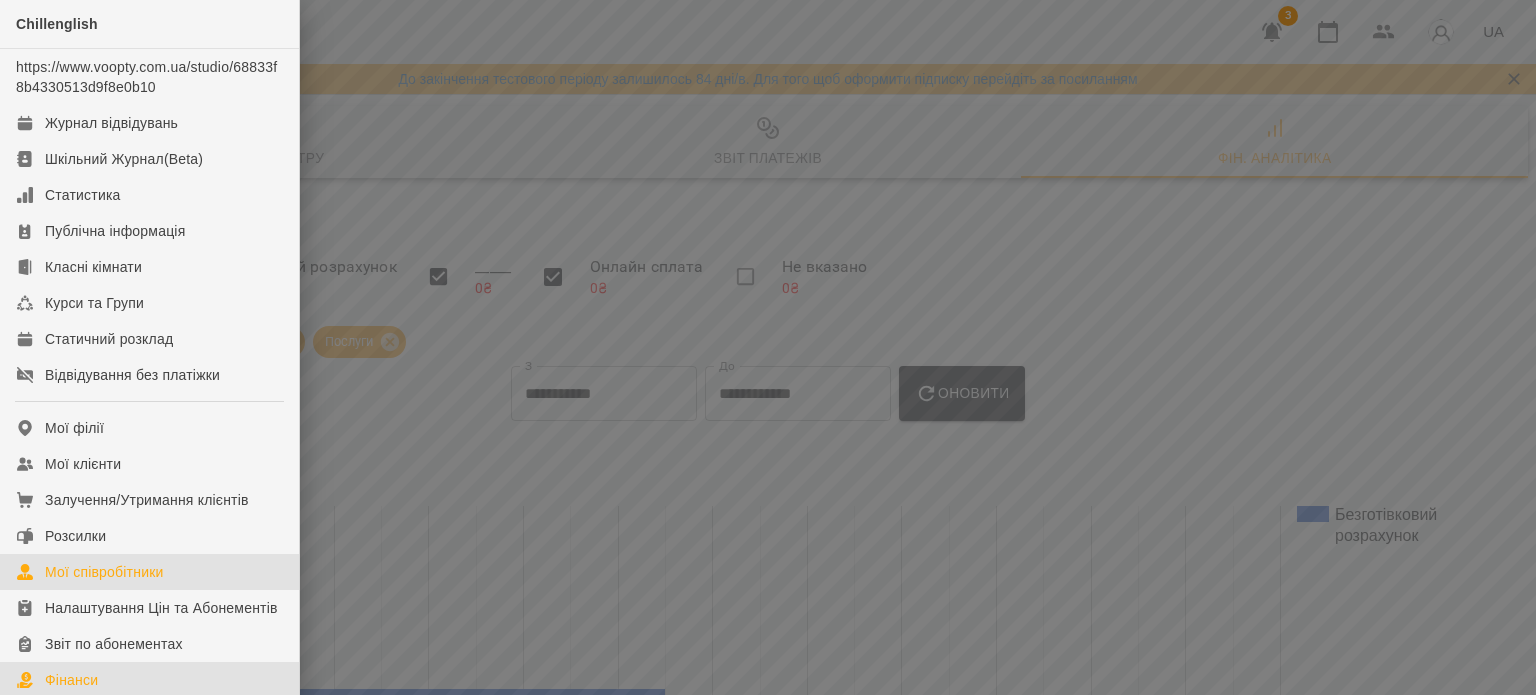 click on "Мої співробітники" at bounding box center (104, 572) 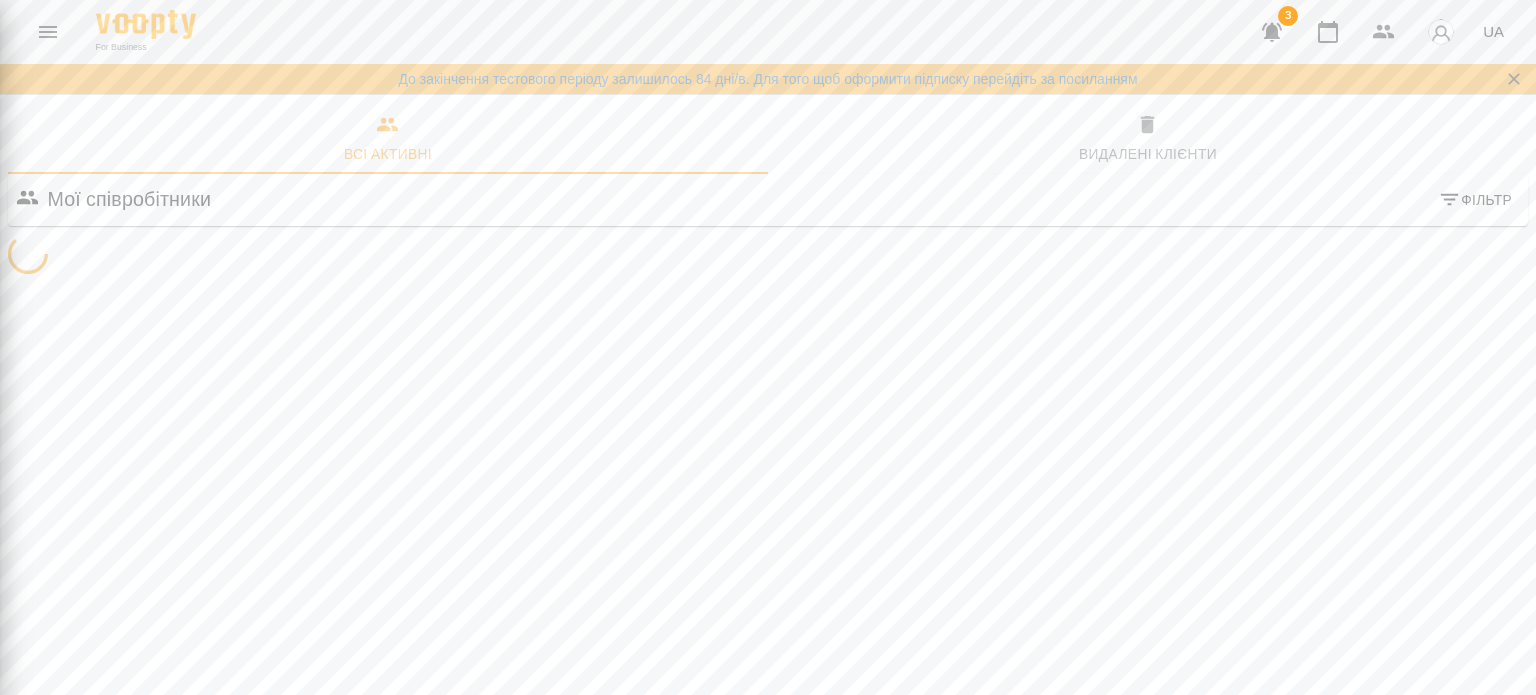 scroll, scrollTop: 0, scrollLeft: 0, axis: both 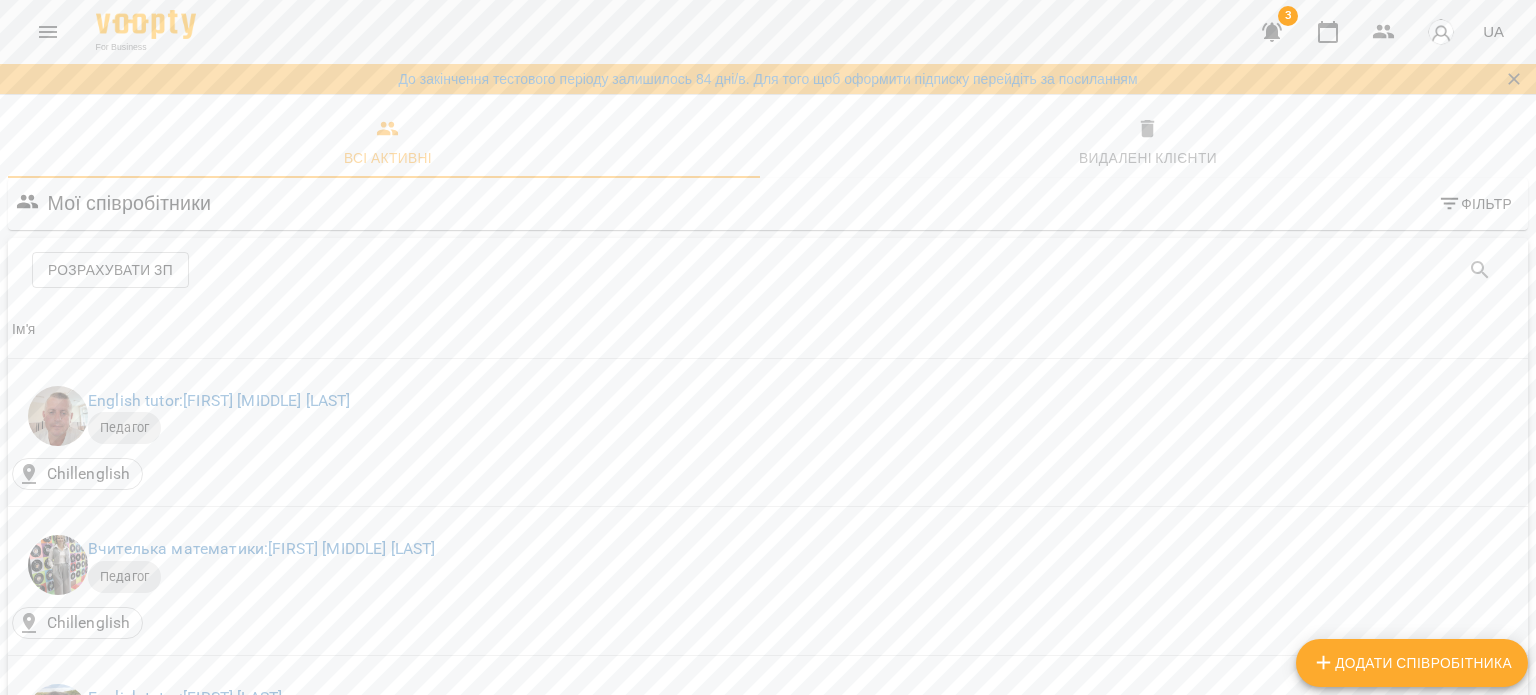 click on "Розрахувати ЗП" at bounding box center (110, 270) 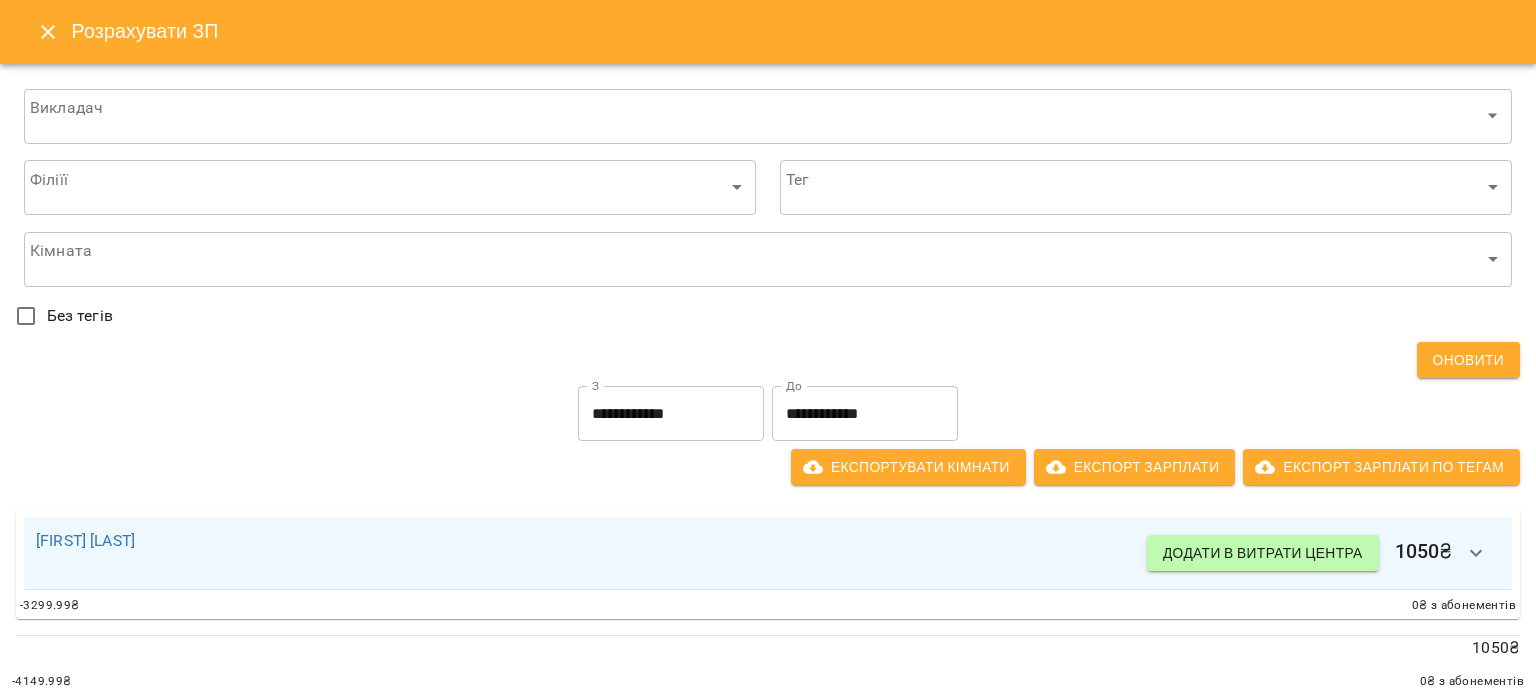 click on "For Business 3 UA До закінчення тестового періоду залишилось 84 дні/в. Для того щоб оформити підписку перейдіть за посиланням Всі активні Видалені клієнти Мої співробітники Фільтр Розрахувати ЗП Розрахувати ЗП Ім'я Ім'я English tutor:  [FIRST] [LAST] Педагог Chillenglish Ім'я Вчителька математики:  [FIRST] [LAST] Педагог Chillenglish Ім'я English tutor:  [FIRST] [LAST] Педагог Chillenglish Rows per page: 100 *** 1-3 of 3
Розрахувати ЗП Викладач ​ ​ Філіїї ​ ​ Тег ​ ​ Кімната ​ ​ Без тегів Оновити З З" at bounding box center (768, 468) 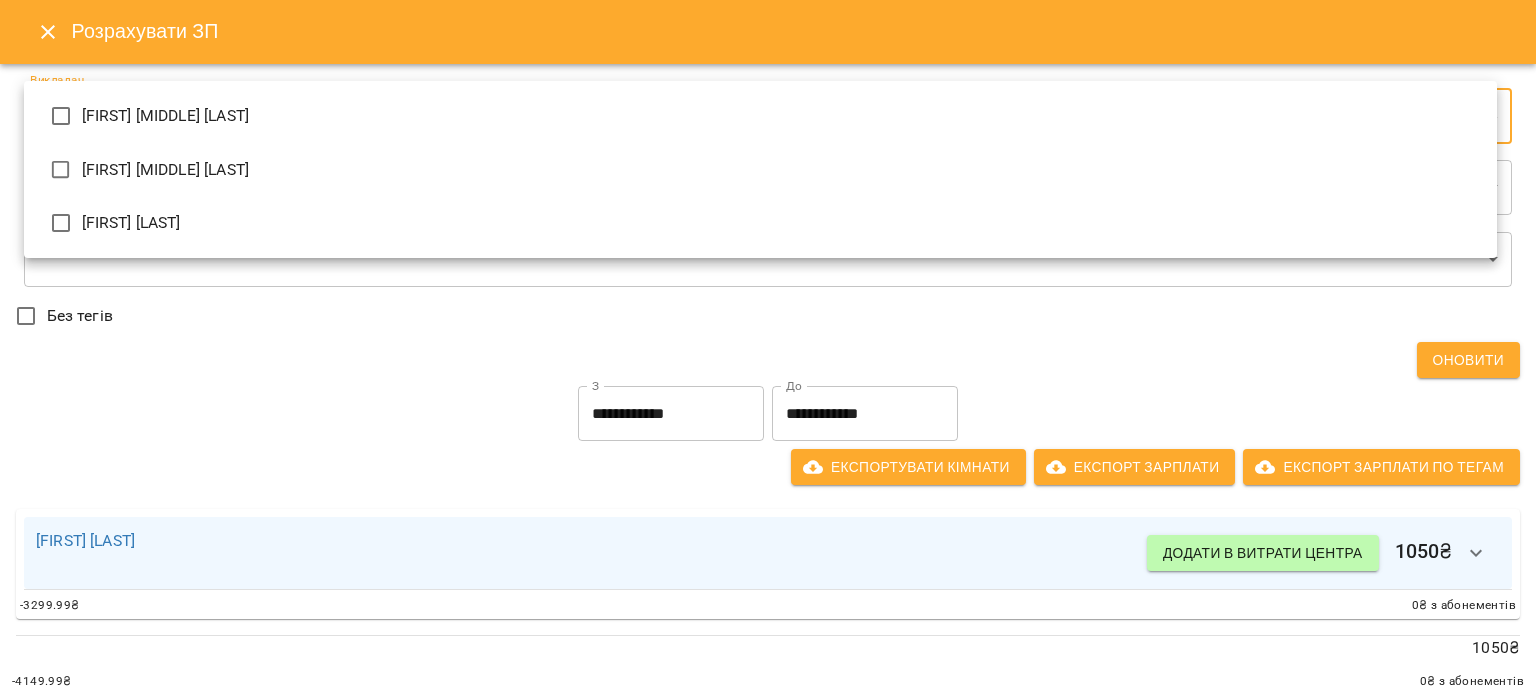 click on "[FIRST] [MIDDLE] [LAST]" at bounding box center (760, 116) 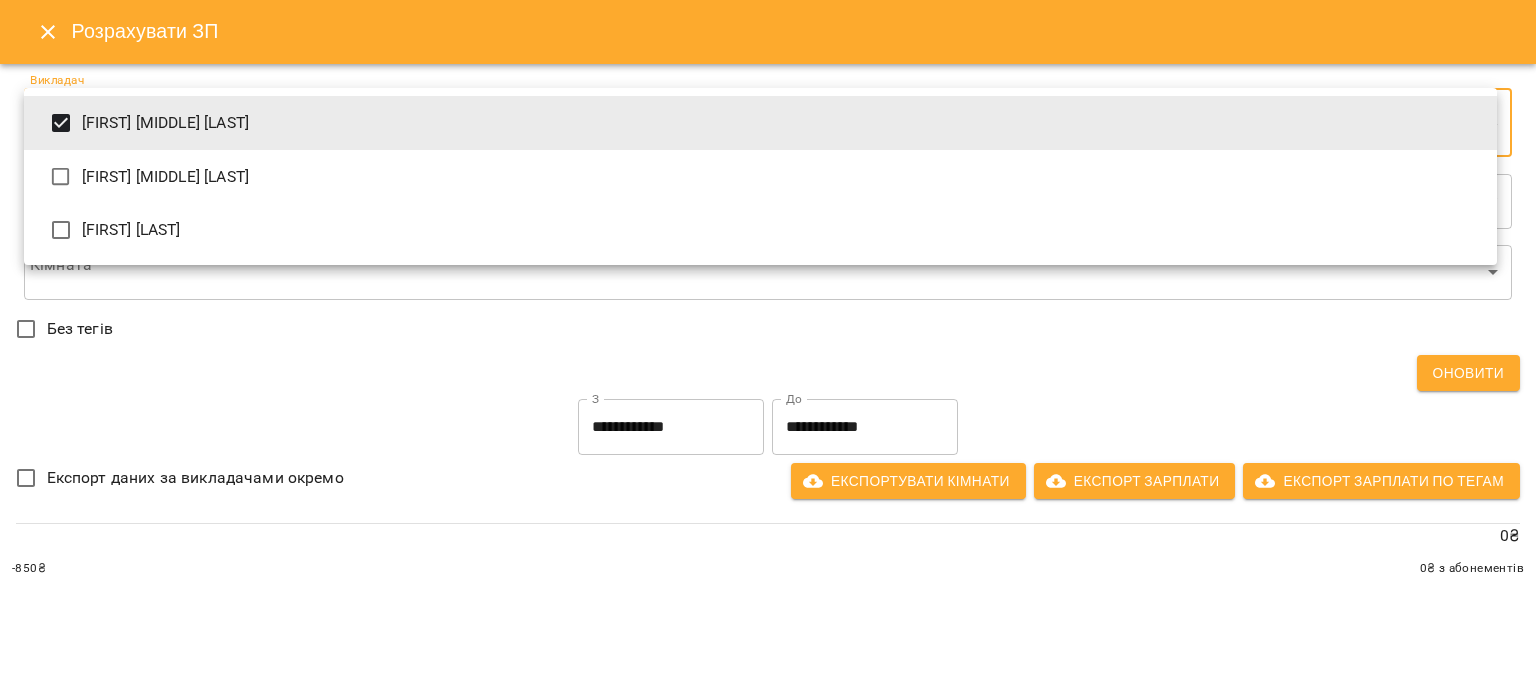 click on "[FIRST] [MIDDLE] [LAST]" at bounding box center (760, 123) 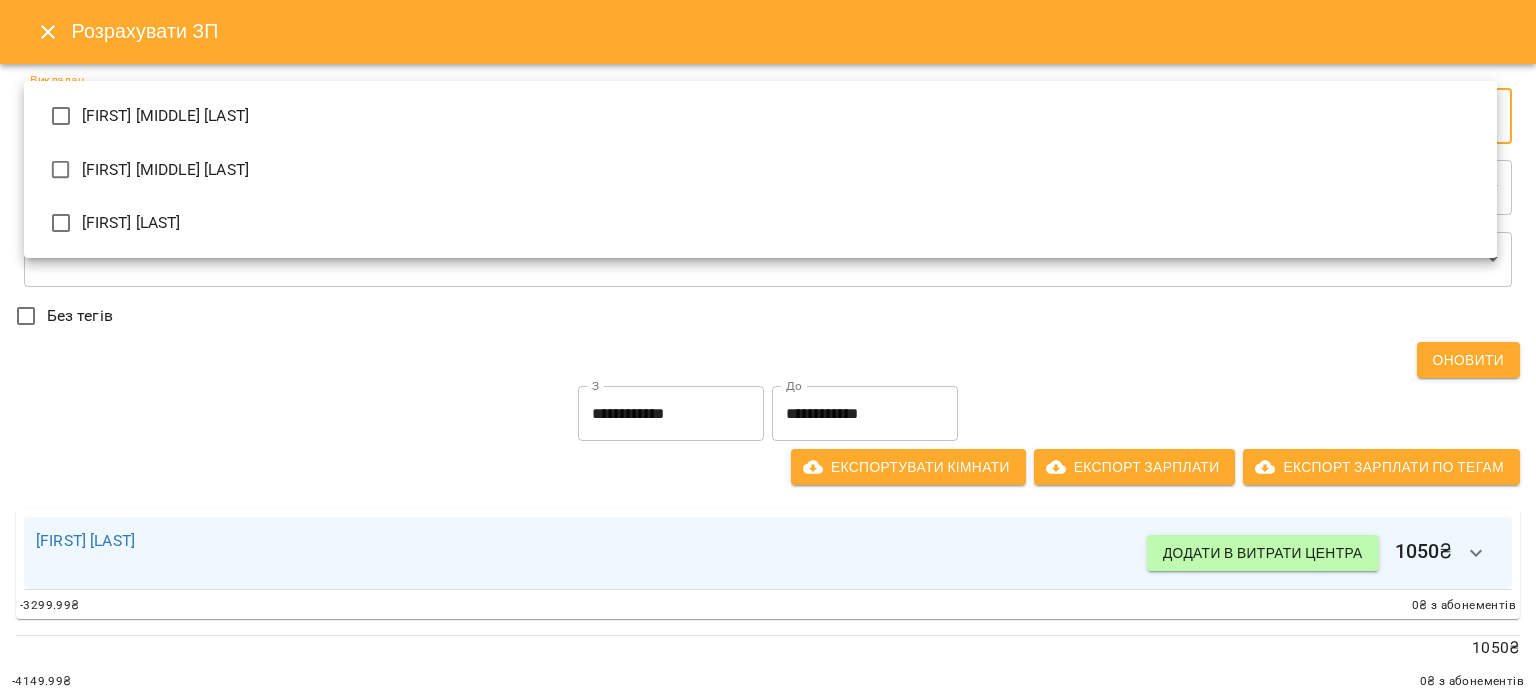 click on "[FIRST] [LAST]" at bounding box center [131, 223] 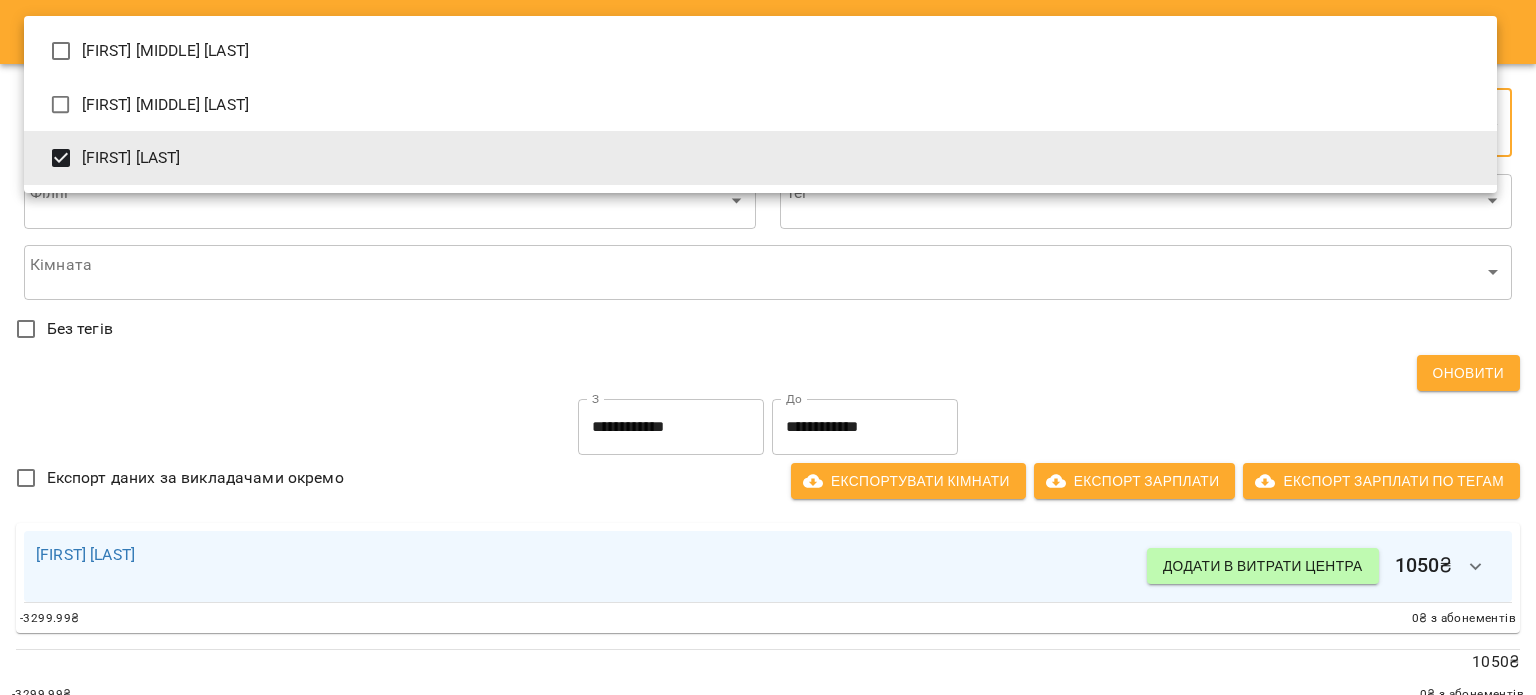click at bounding box center (768, 347) 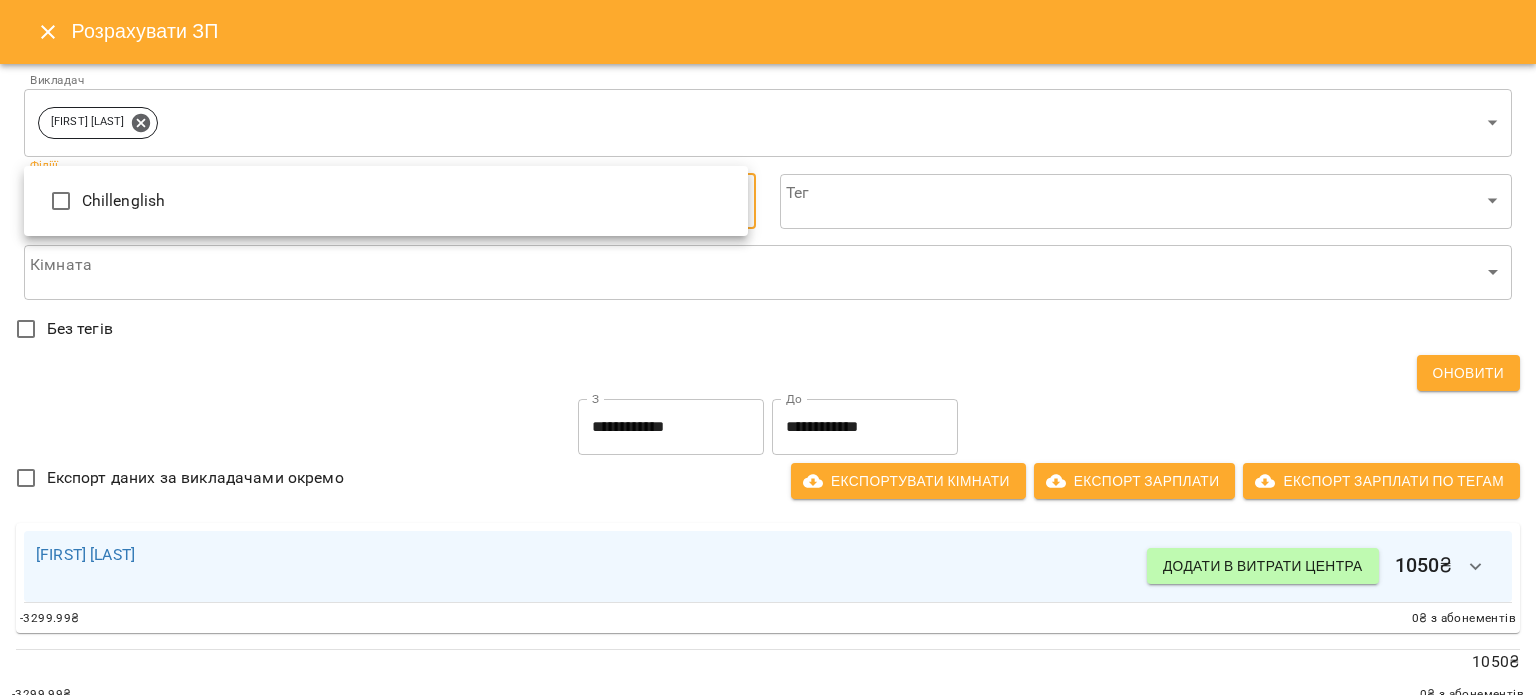 click on "**********" at bounding box center [768, 468] 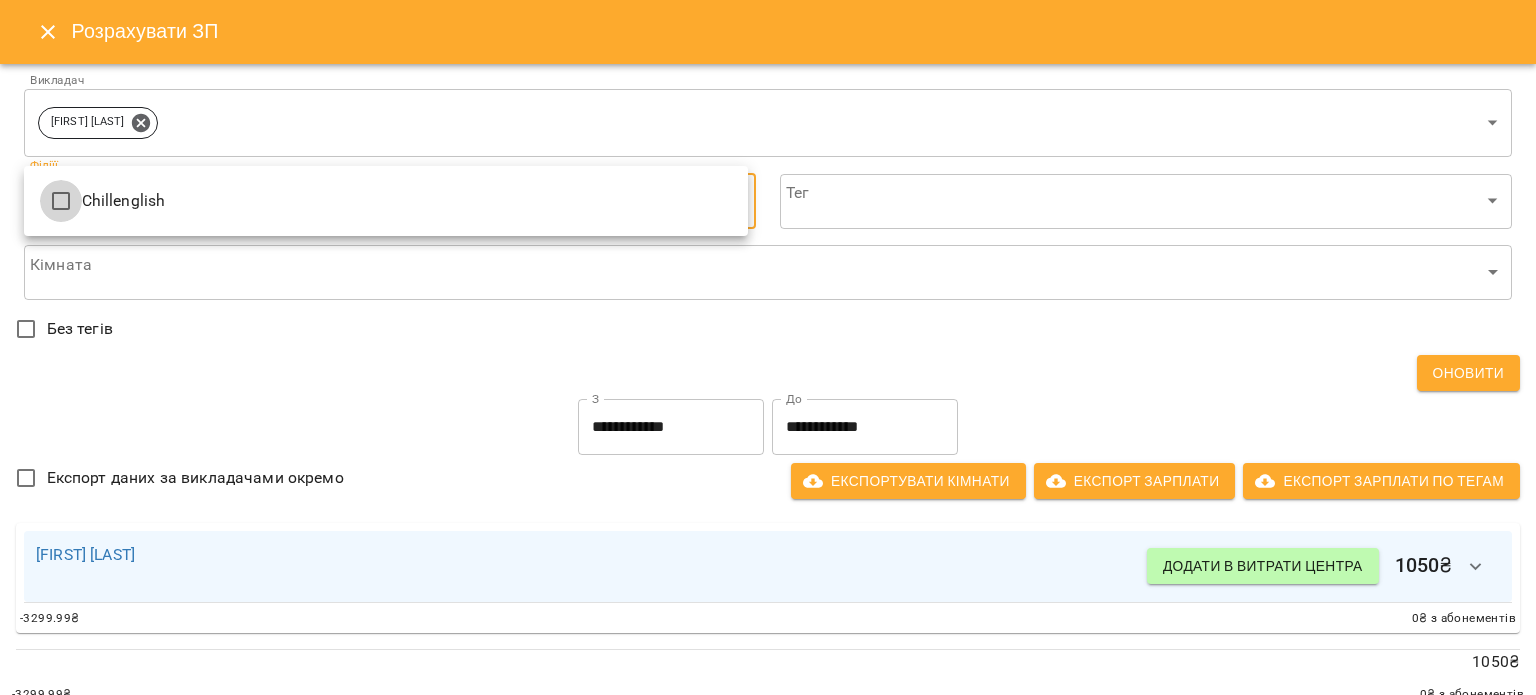 type on "**********" 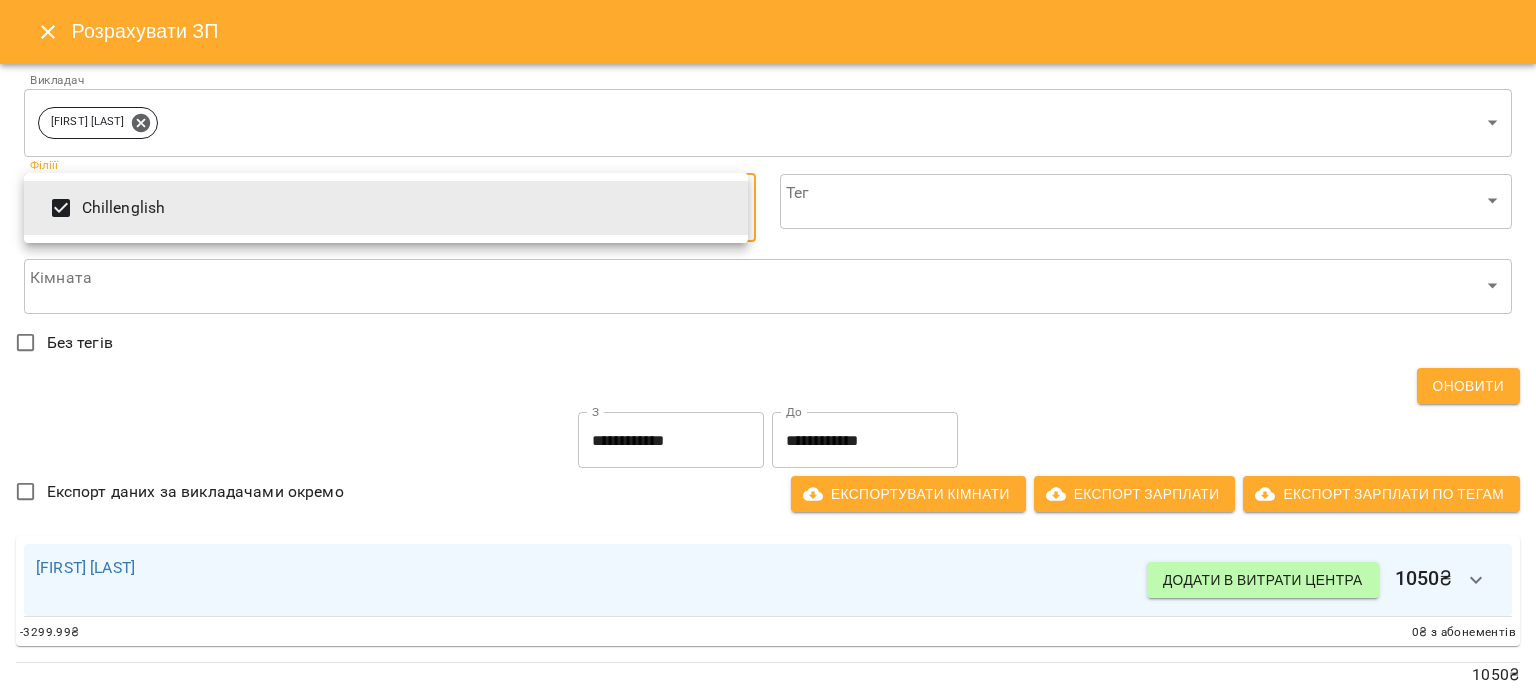 click at bounding box center (768, 347) 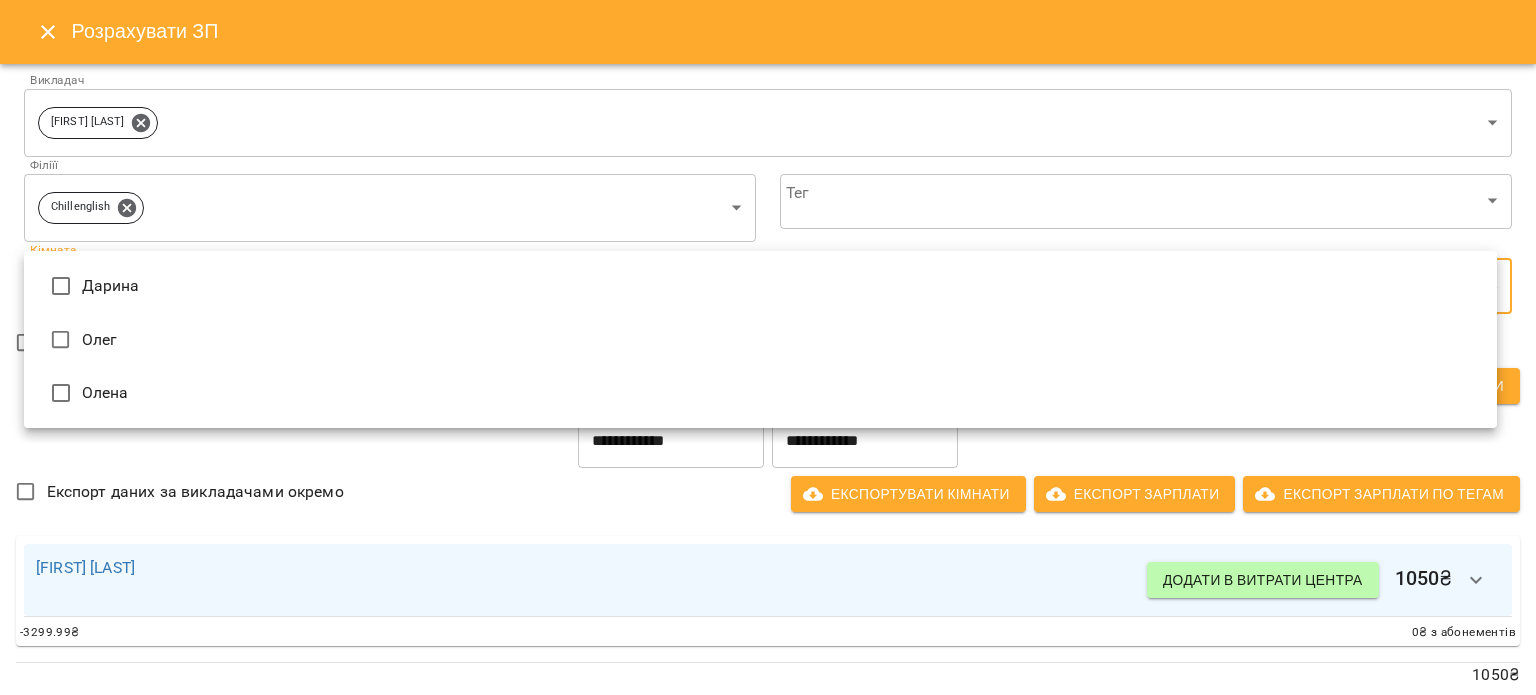 click on "**********" at bounding box center (768, 468) 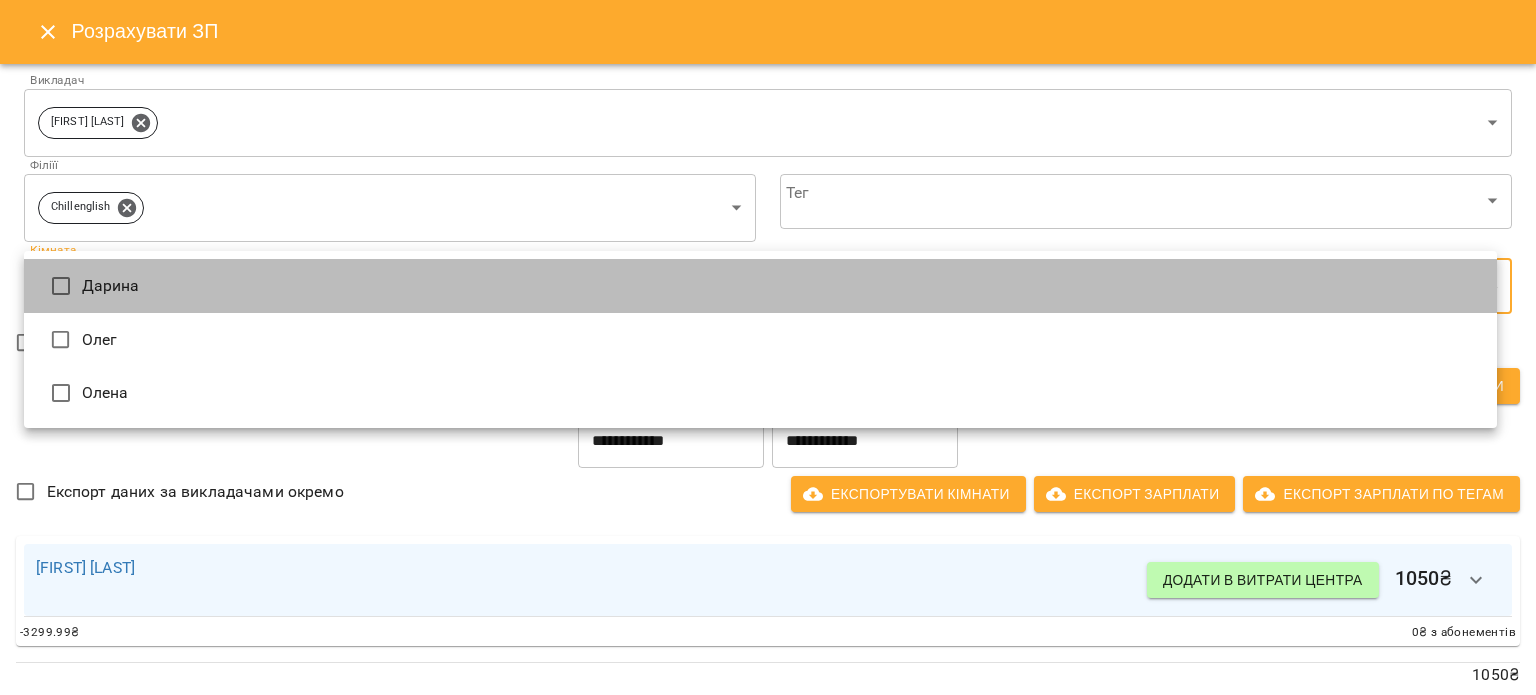 click on "Дарина" at bounding box center [760, 286] 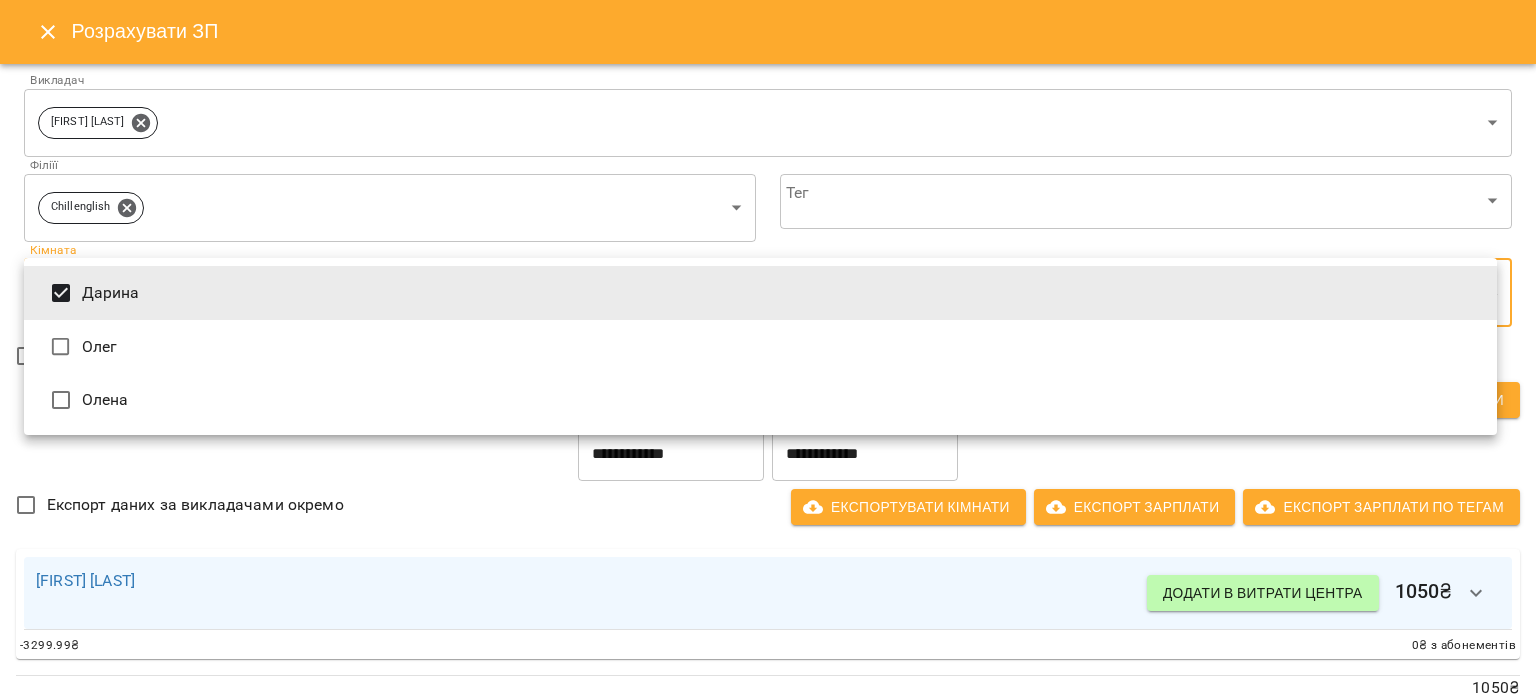 click at bounding box center [768, 347] 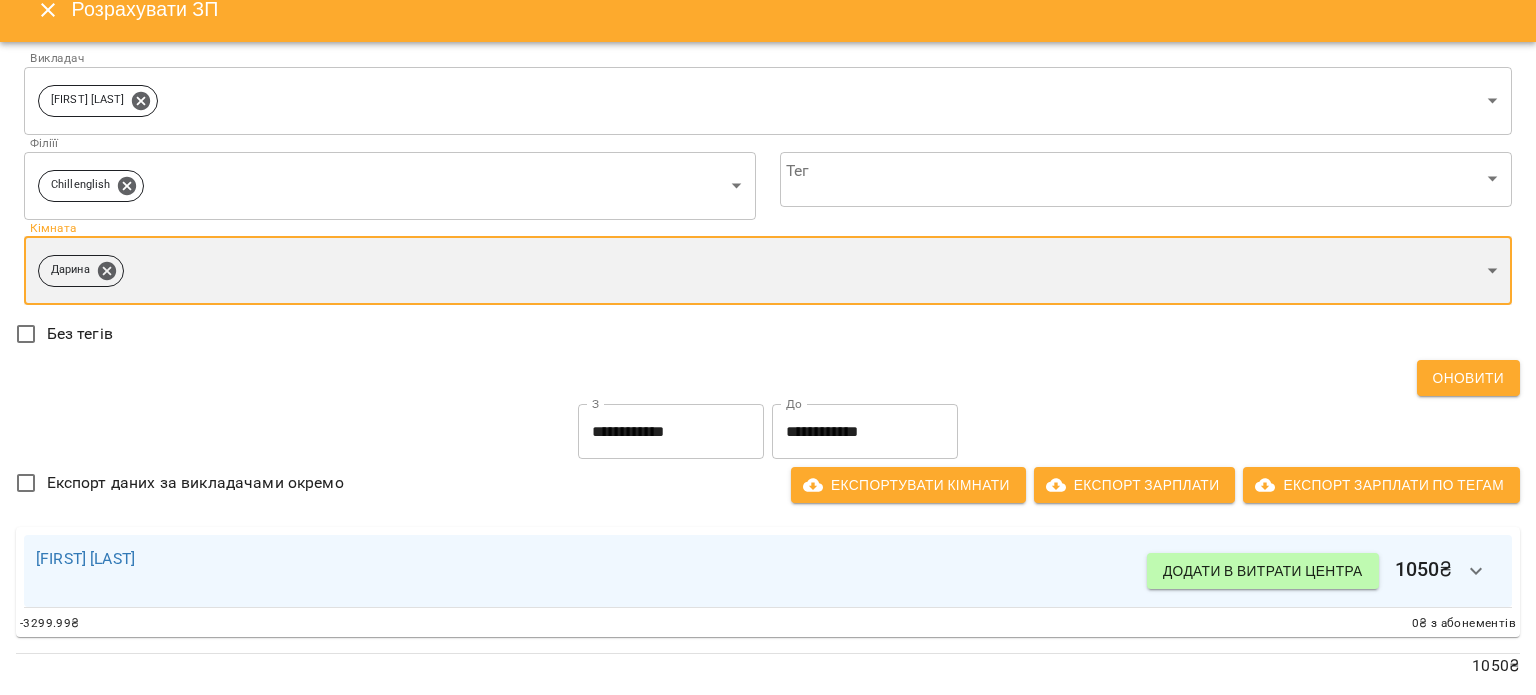 scroll, scrollTop: 40, scrollLeft: 0, axis: vertical 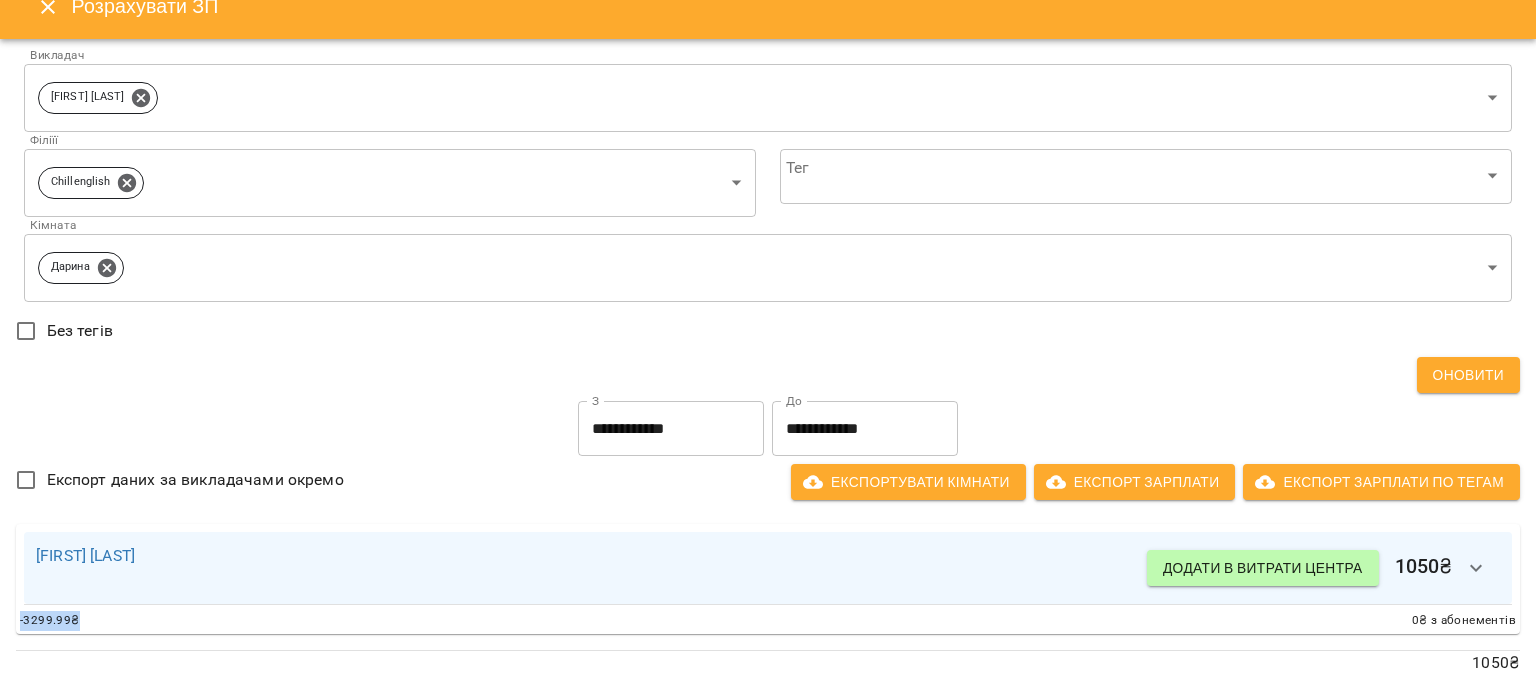 drag, startPoint x: 21, startPoint y: 602, endPoint x: 173, endPoint y: 611, distance: 152.26622 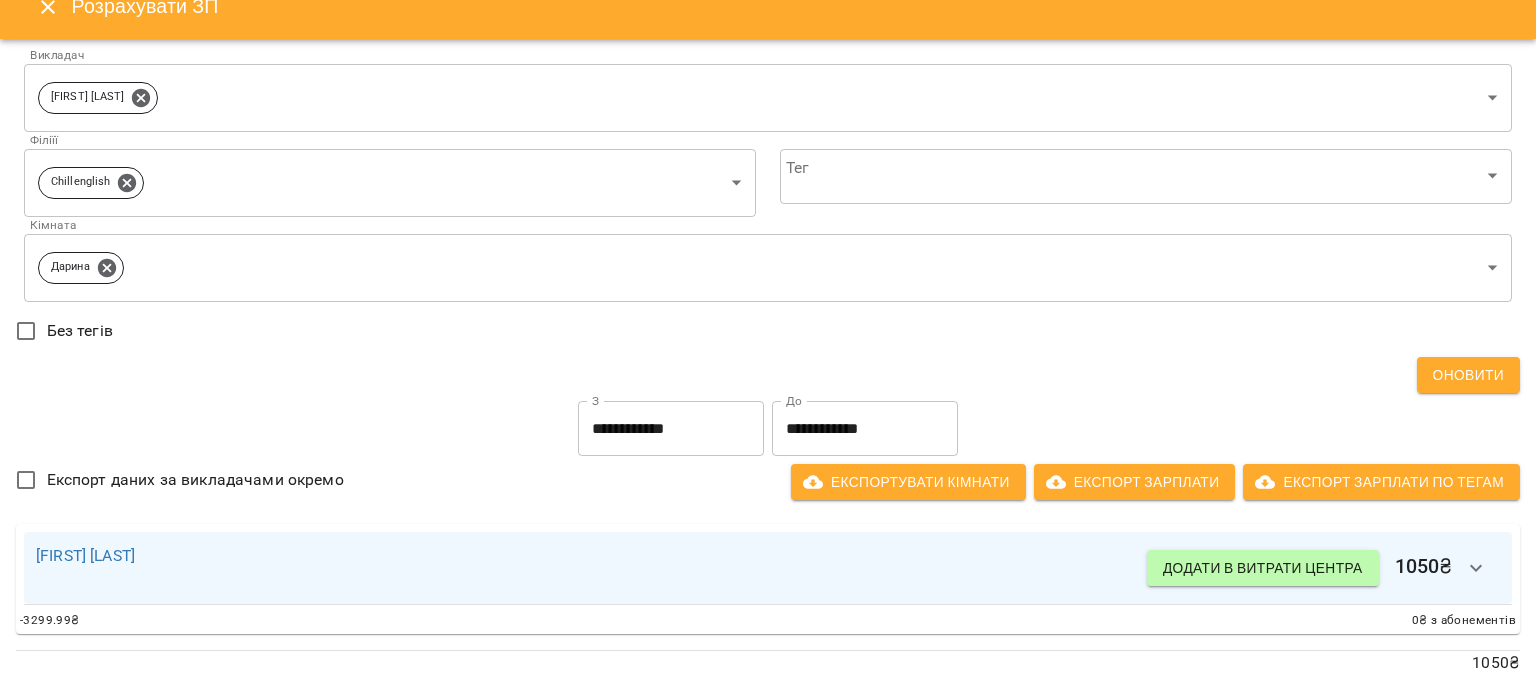 click 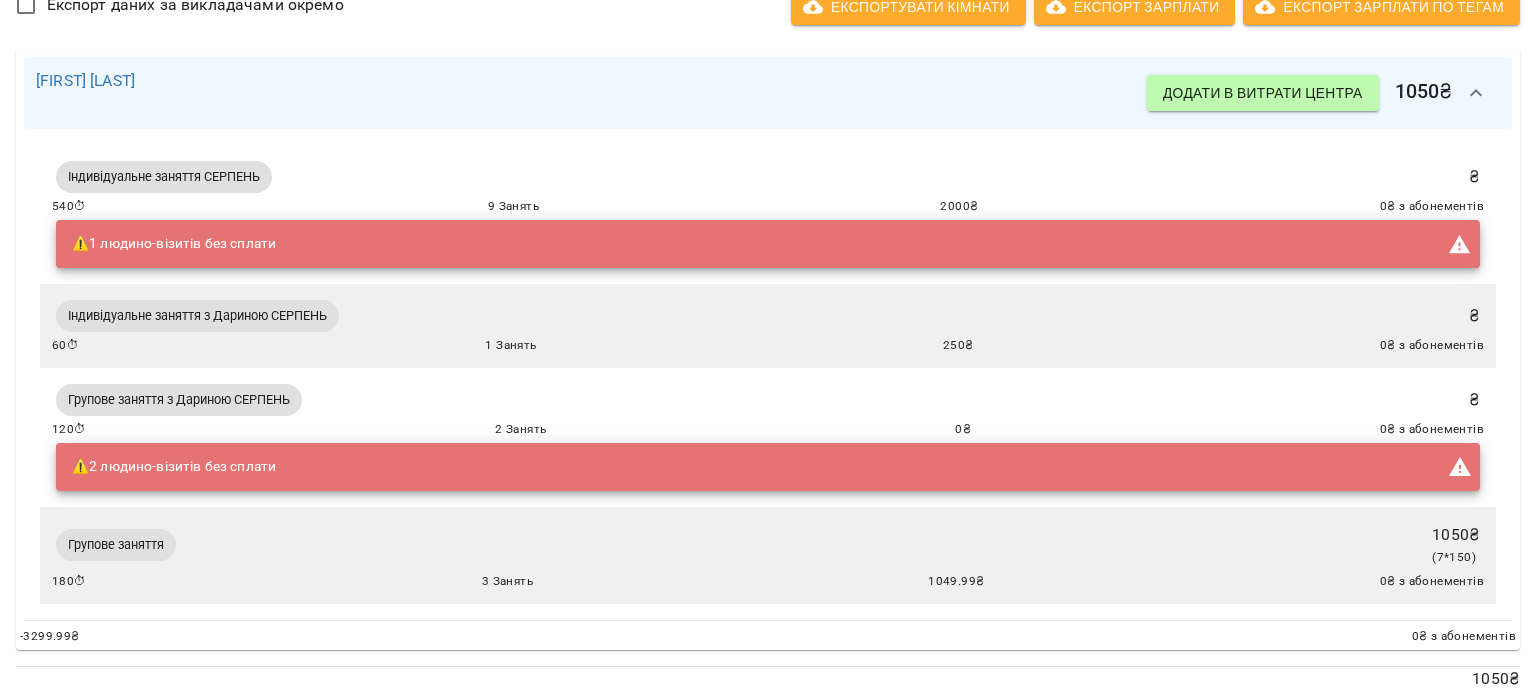 scroll, scrollTop: 532, scrollLeft: 0, axis: vertical 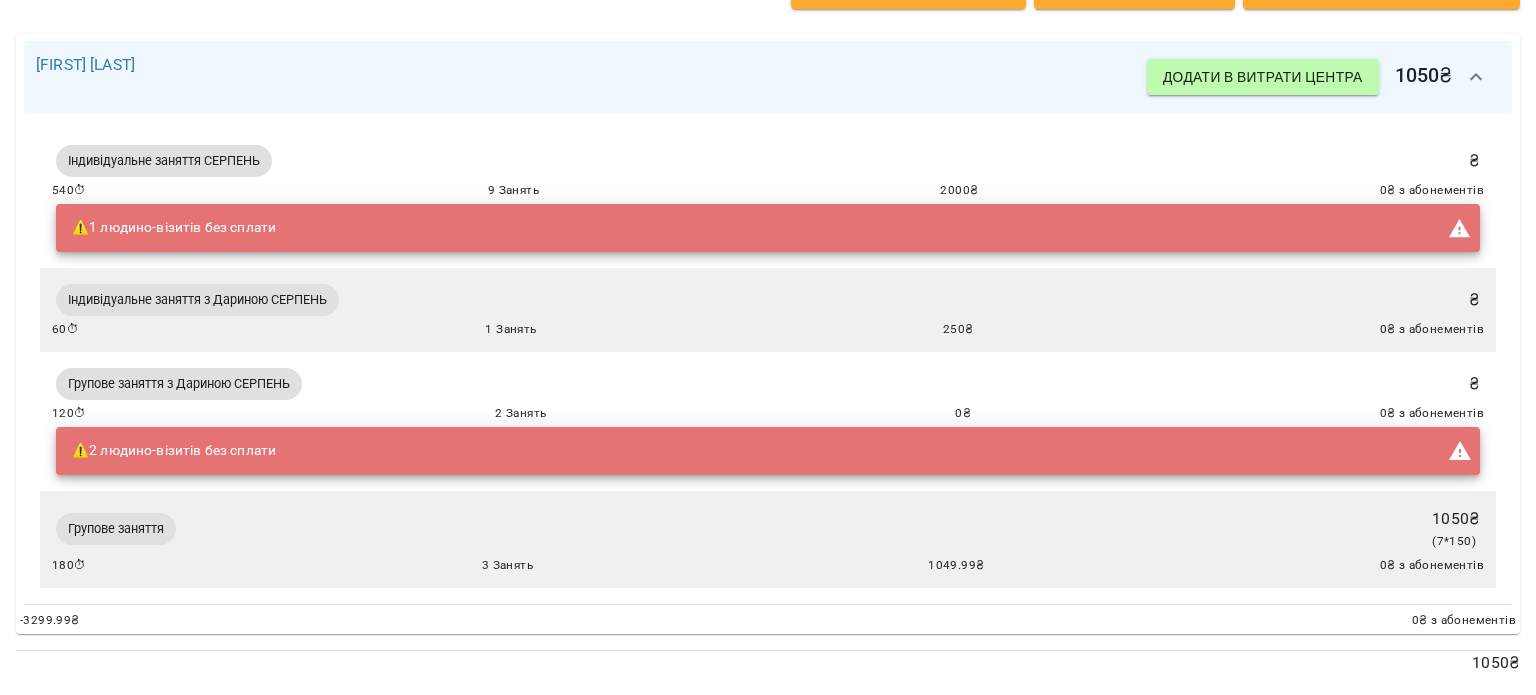 drag, startPoint x: 316, startPoint y: 207, endPoint x: 95, endPoint y: 201, distance: 221.08144 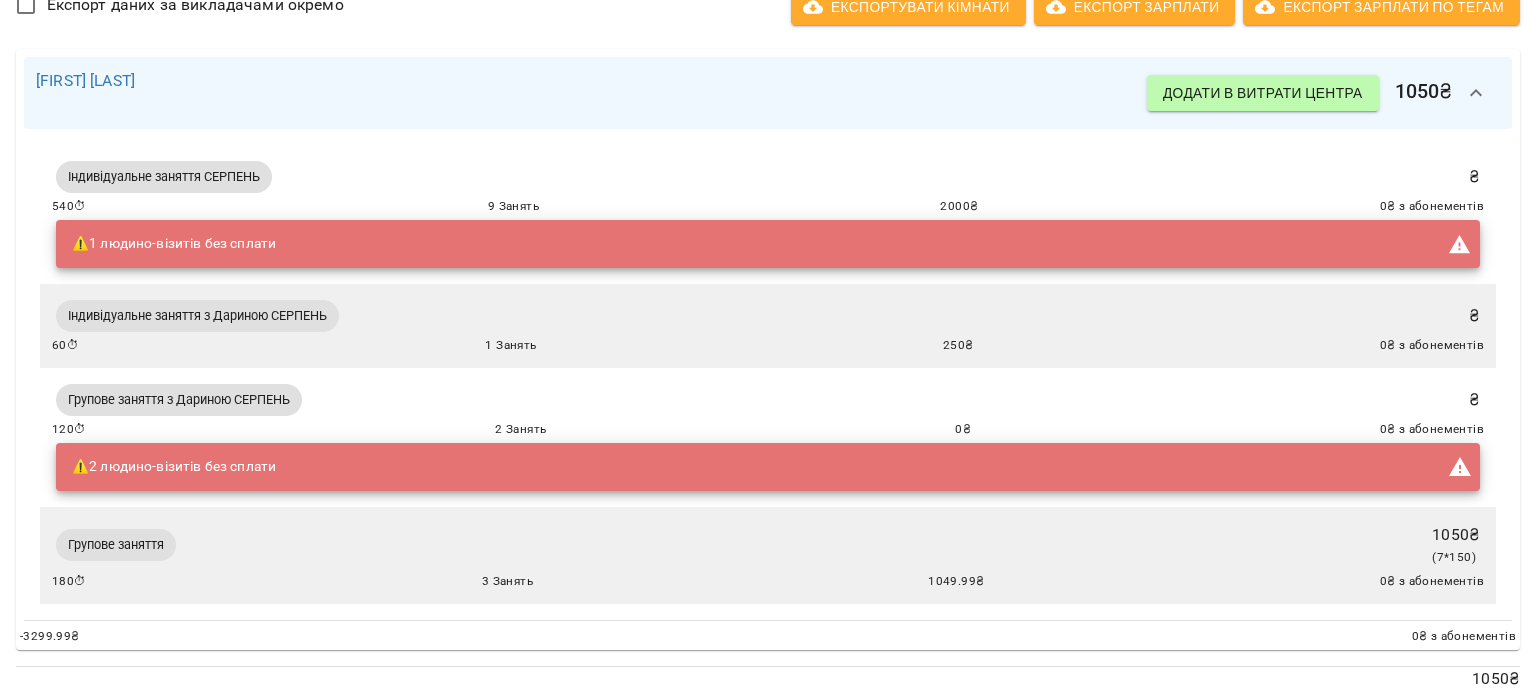 scroll, scrollTop: 532, scrollLeft: 0, axis: vertical 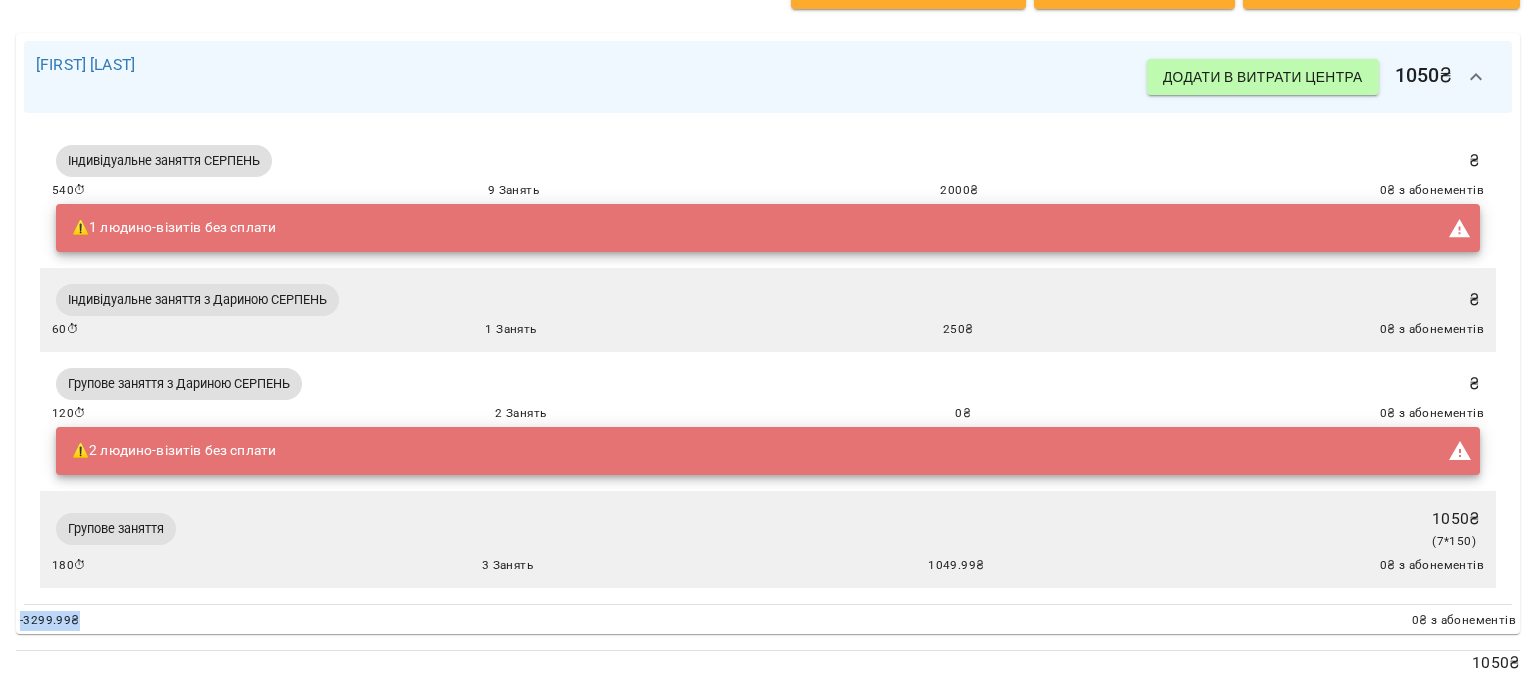 drag, startPoint x: 93, startPoint y: 604, endPoint x: 0, endPoint y: 604, distance: 93 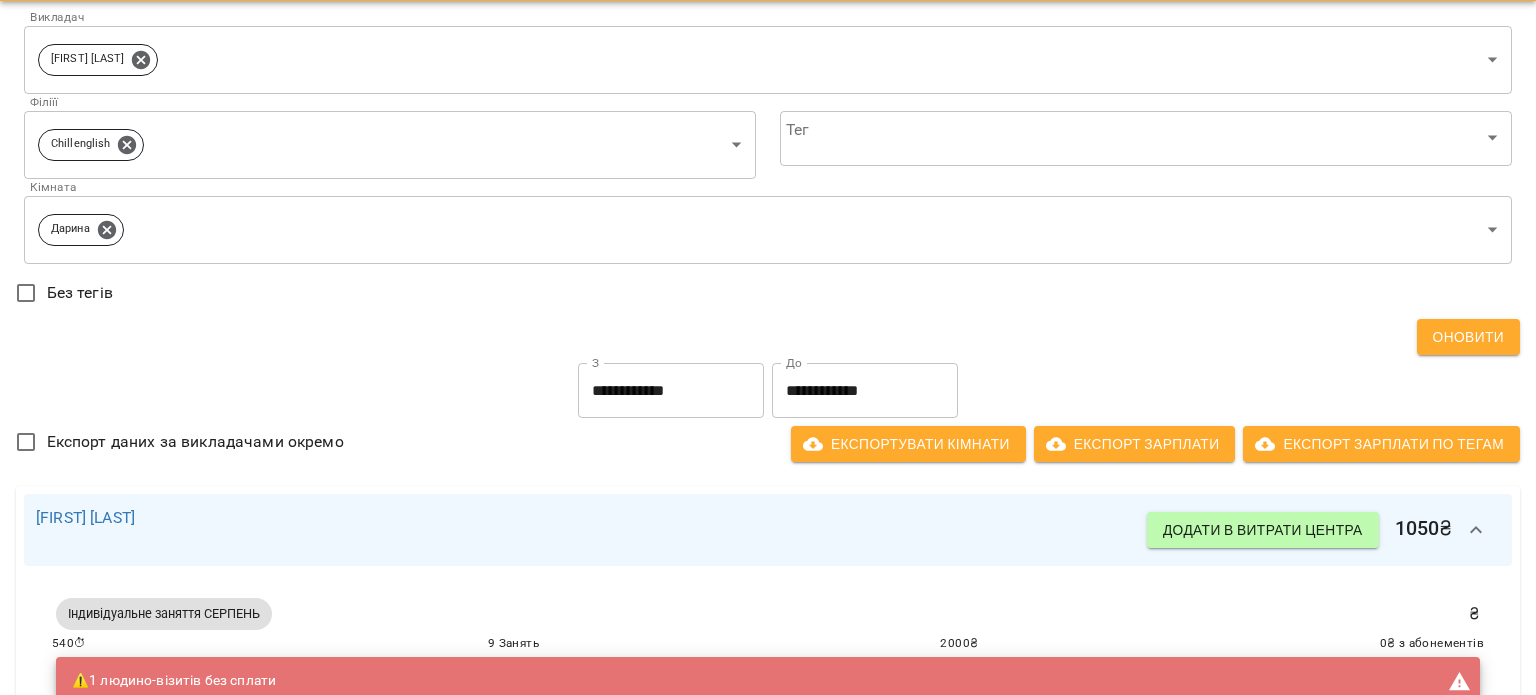 scroll, scrollTop: 0, scrollLeft: 0, axis: both 